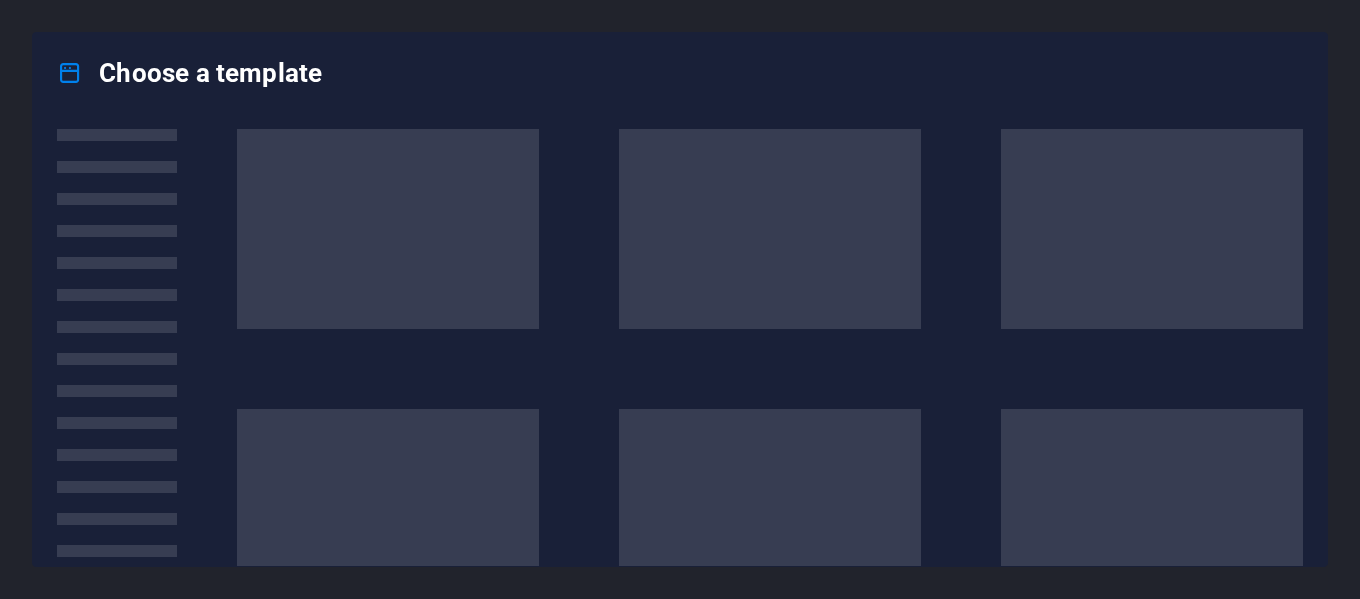 scroll, scrollTop: 0, scrollLeft: 0, axis: both 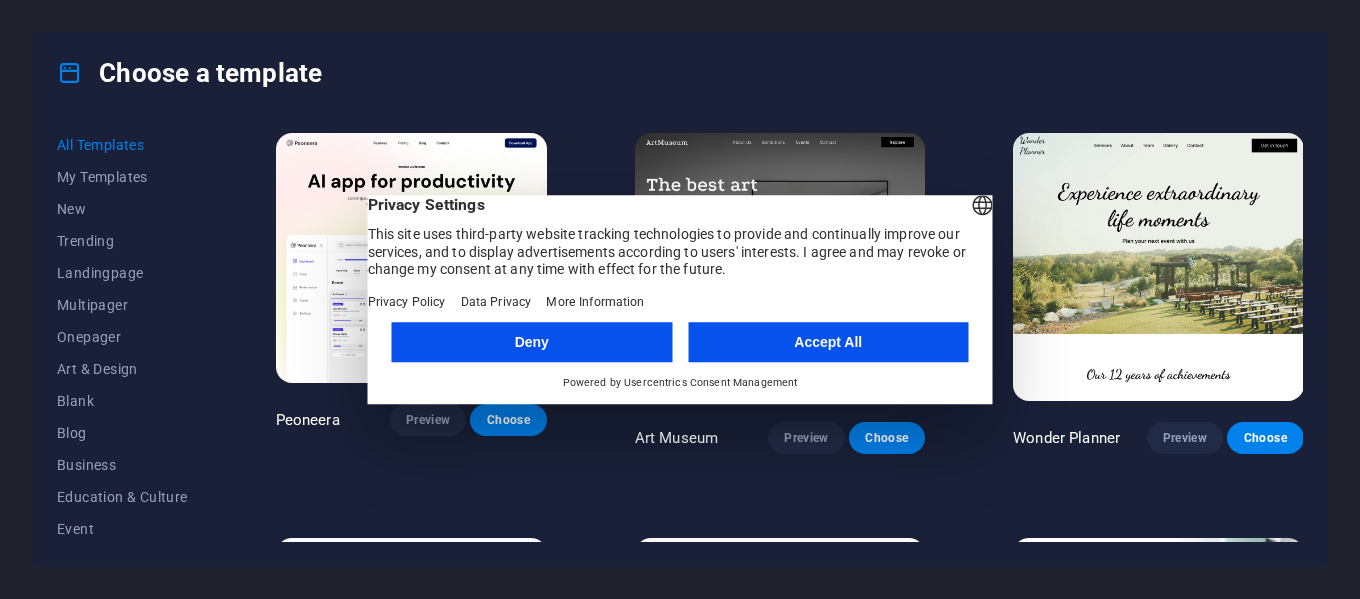 click on "Accept All" at bounding box center [828, 342] 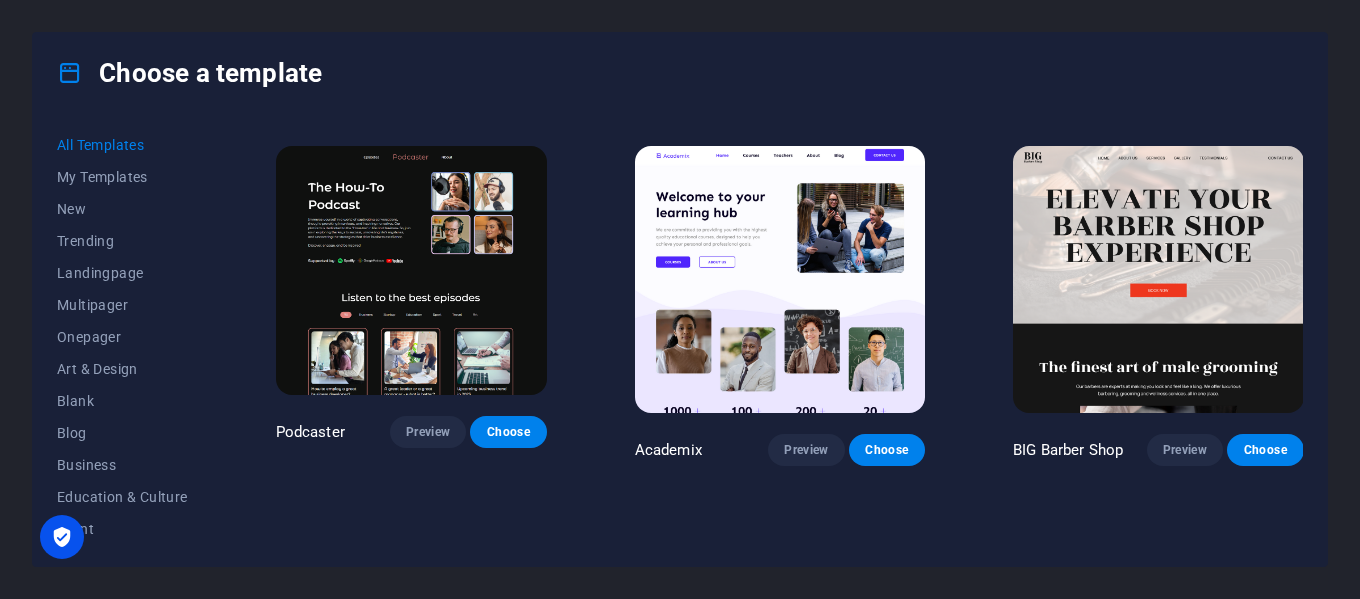 scroll, scrollTop: 1200, scrollLeft: 0, axis: vertical 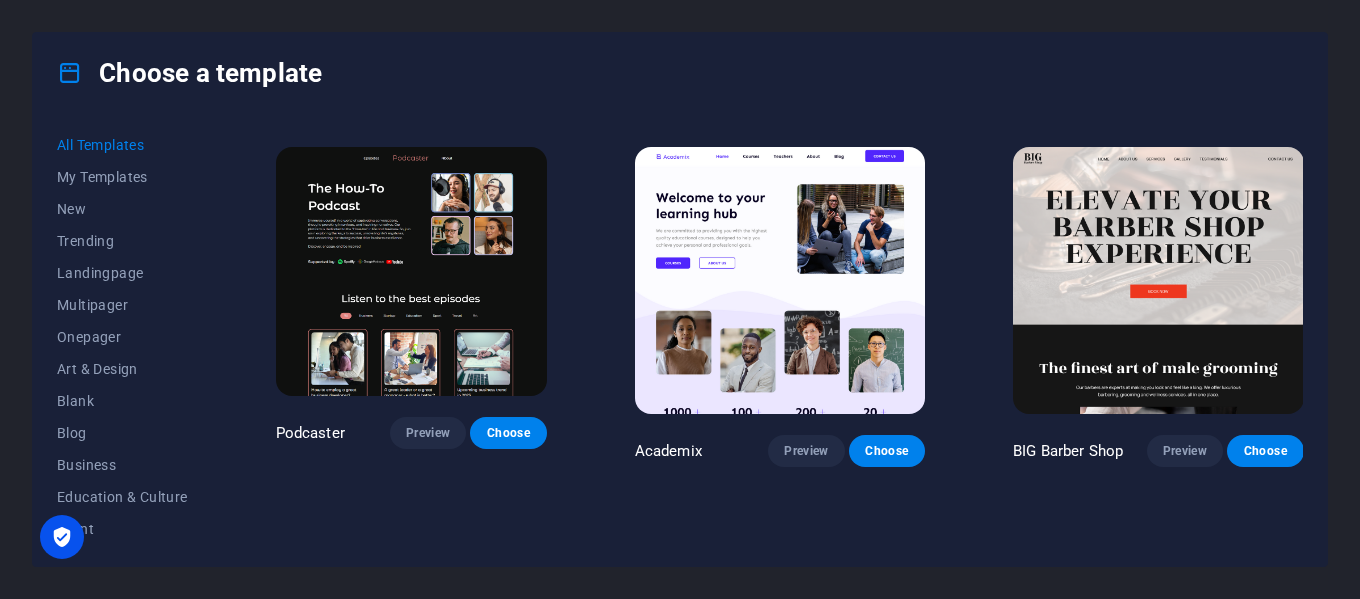 click at bounding box center [780, 281] 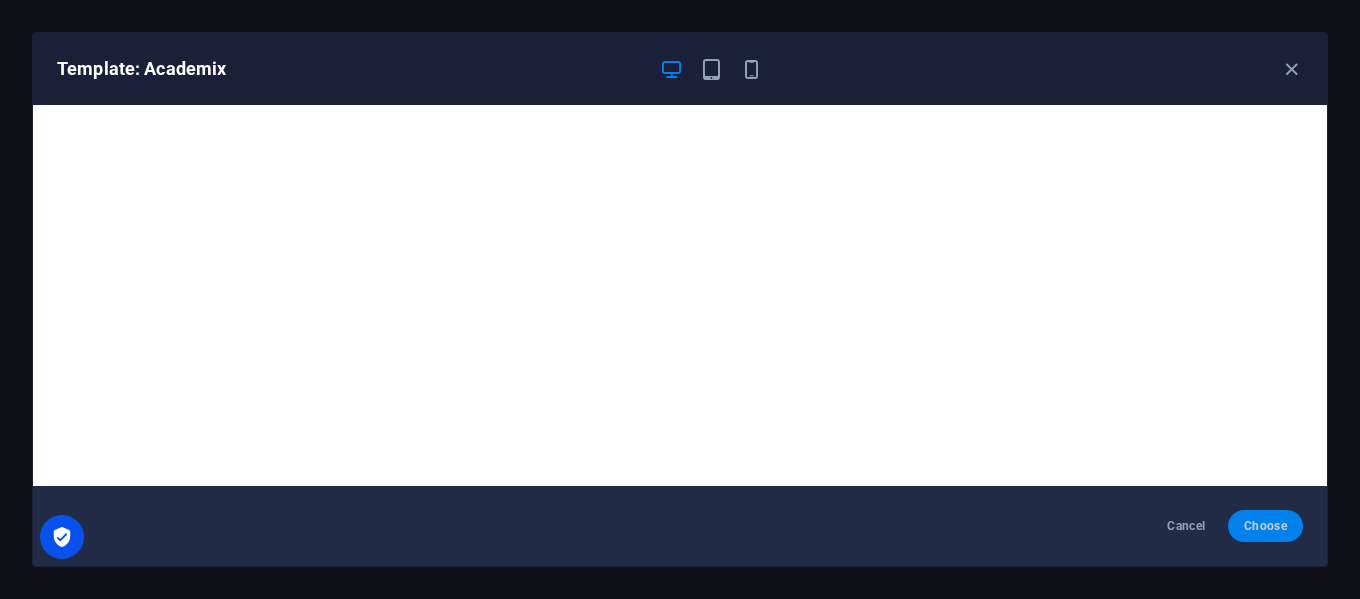 click on "Choose" at bounding box center (1265, 526) 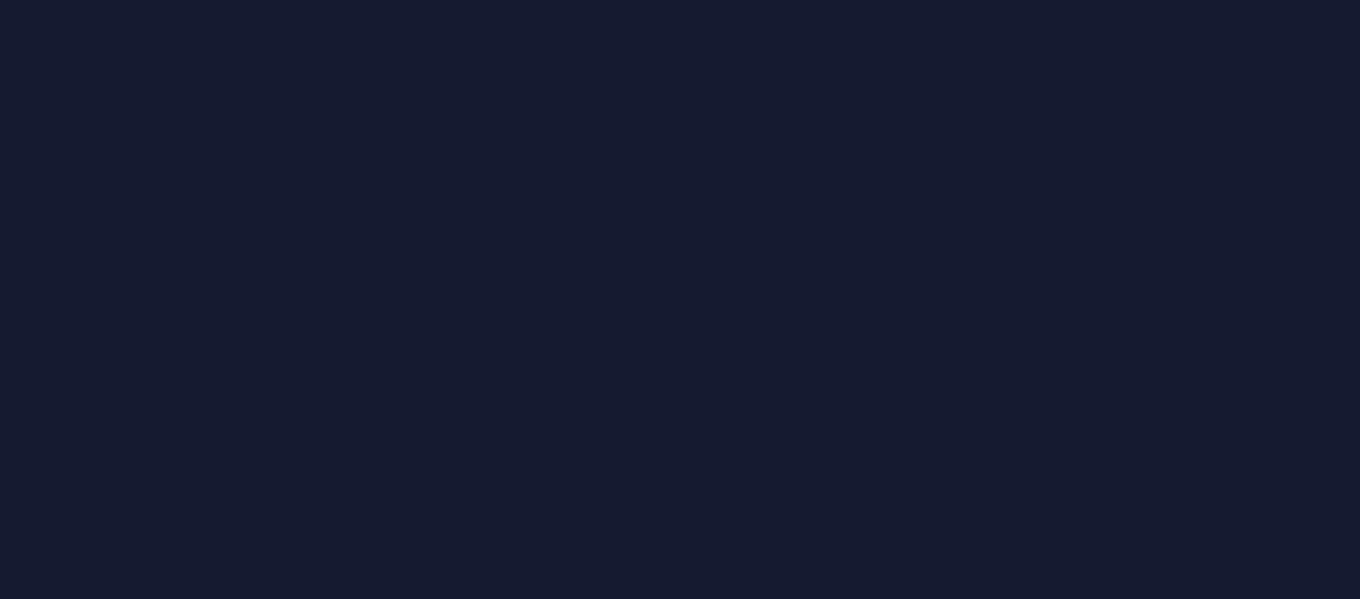 scroll, scrollTop: 0, scrollLeft: 0, axis: both 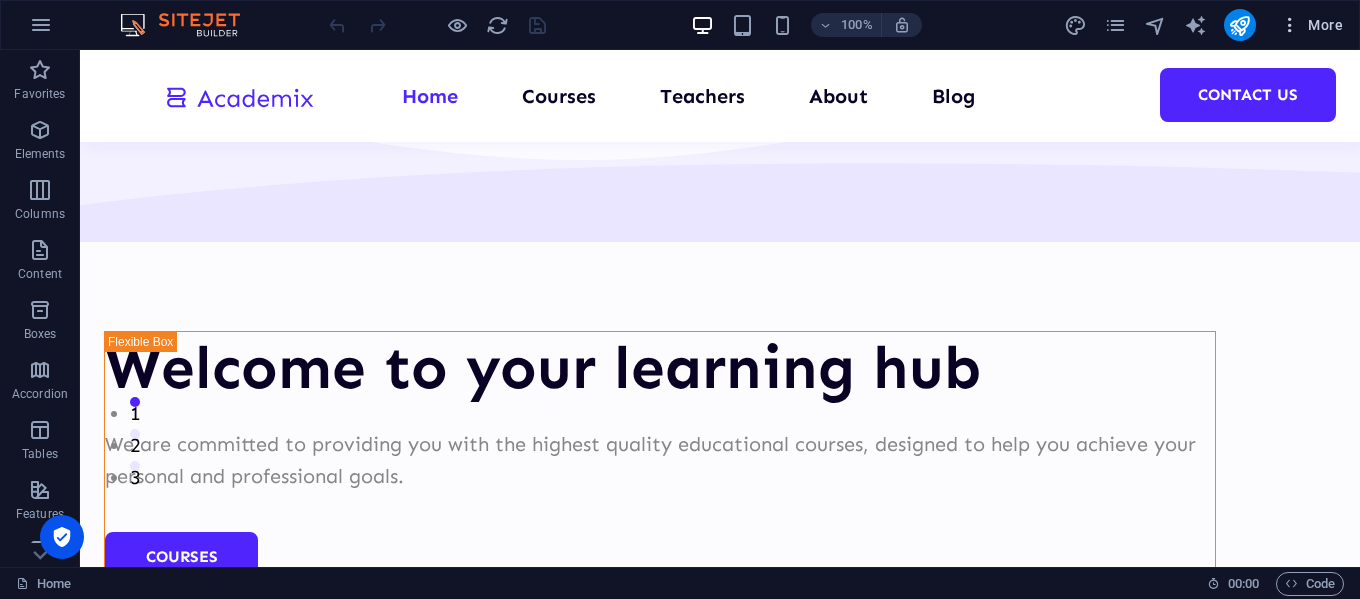 click at bounding box center (1290, 25) 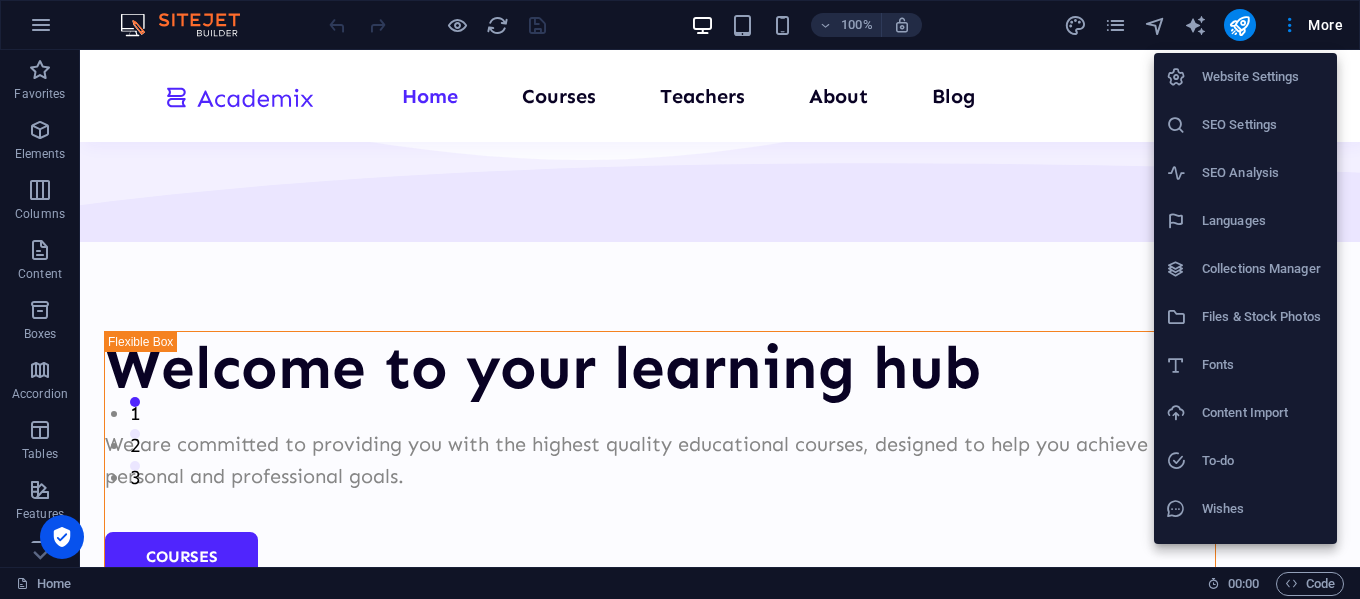 click at bounding box center [680, 299] 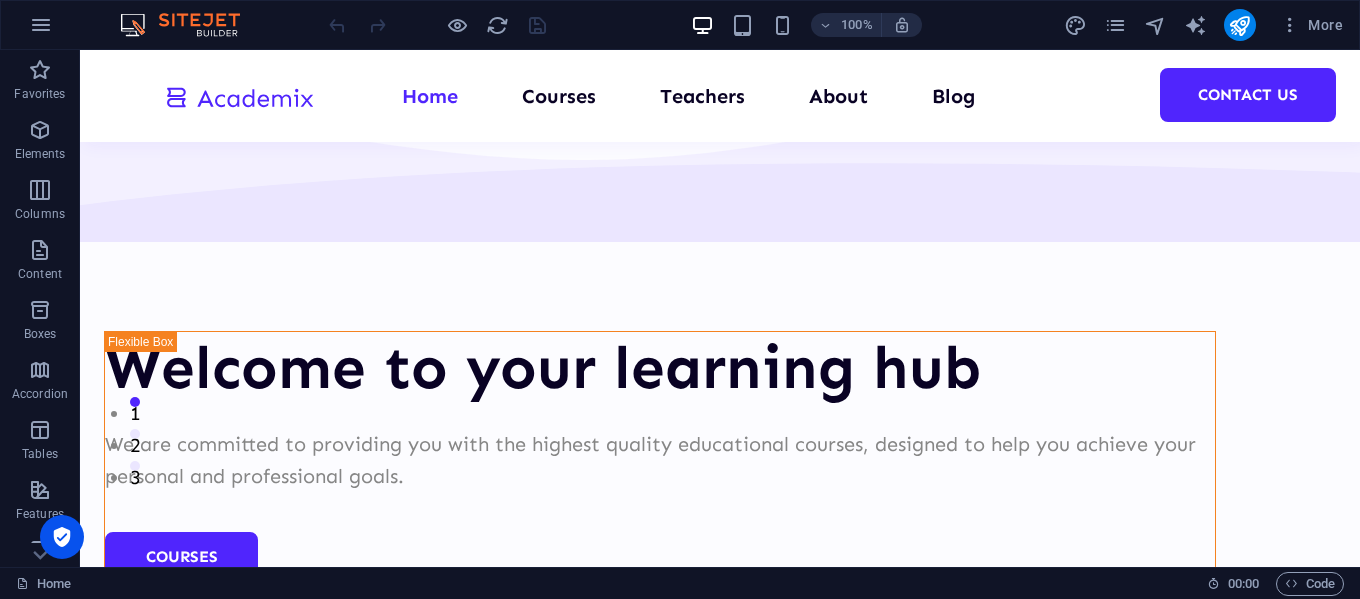click on "More" at bounding box center [1311, 25] 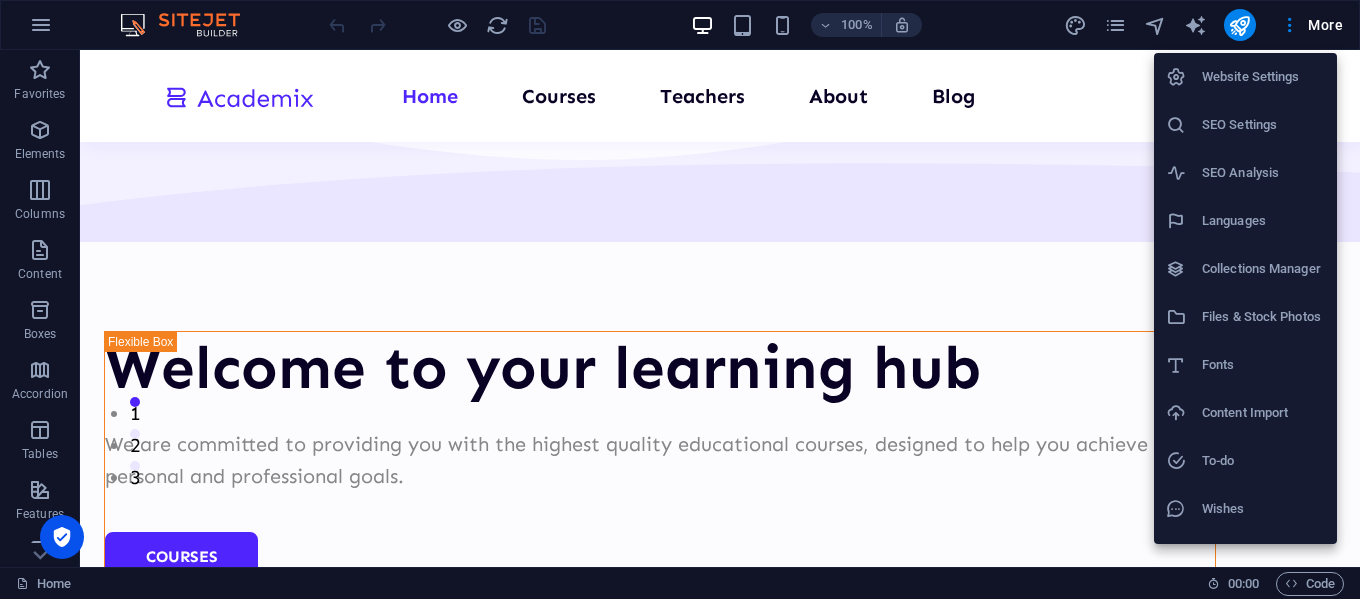 click at bounding box center [680, 299] 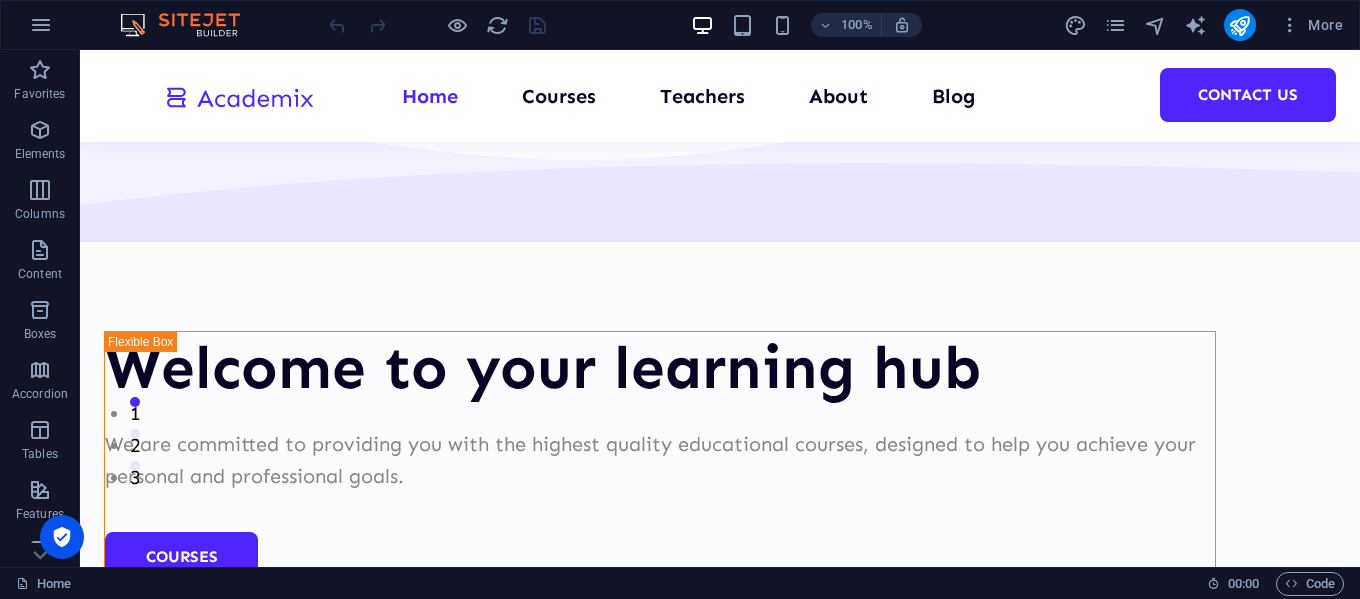 click at bounding box center [190, 25] 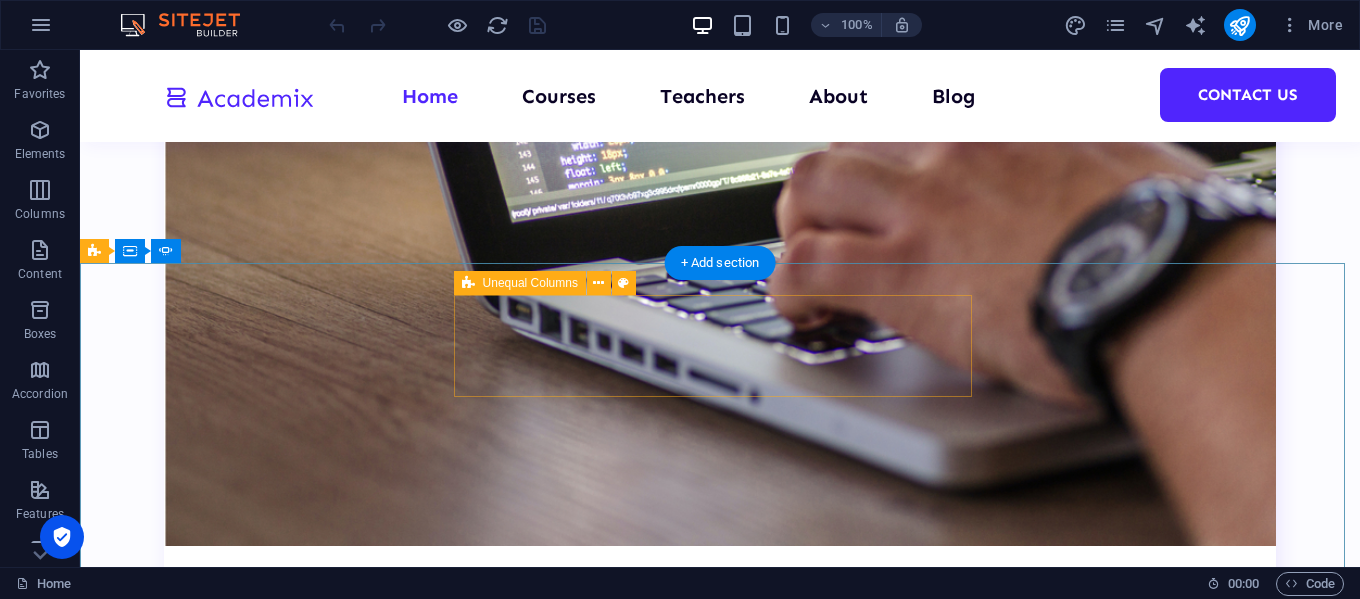 scroll, scrollTop: 5700, scrollLeft: 0, axis: vertical 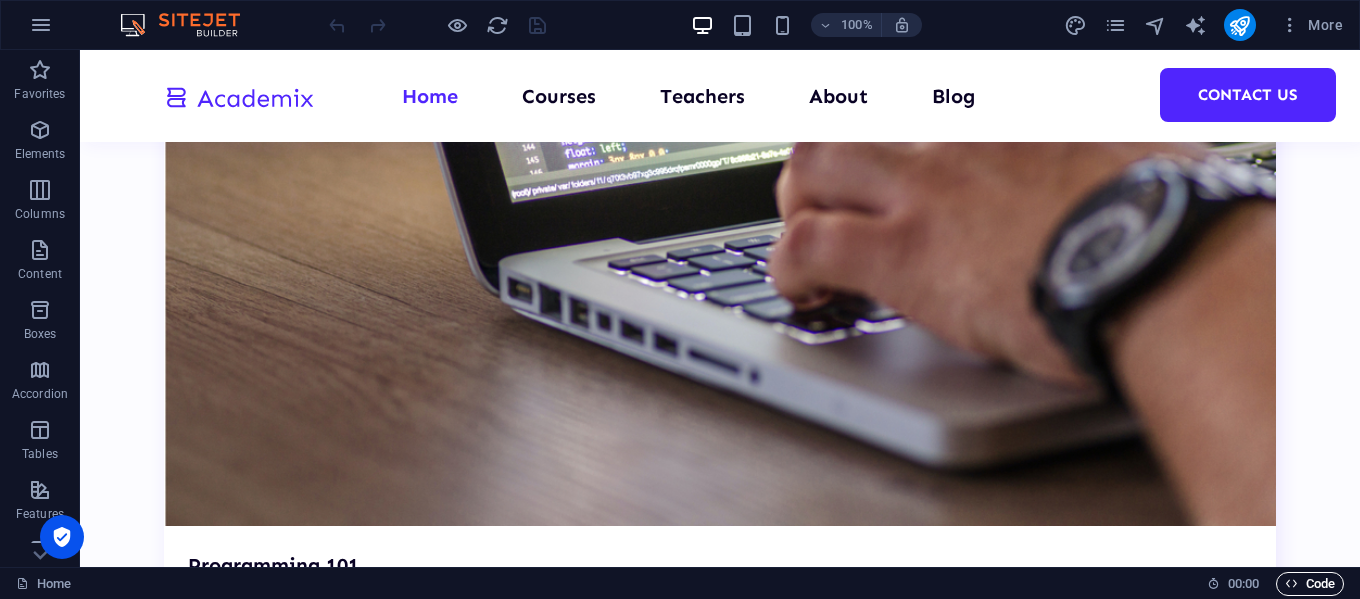 click at bounding box center [1291, 583] 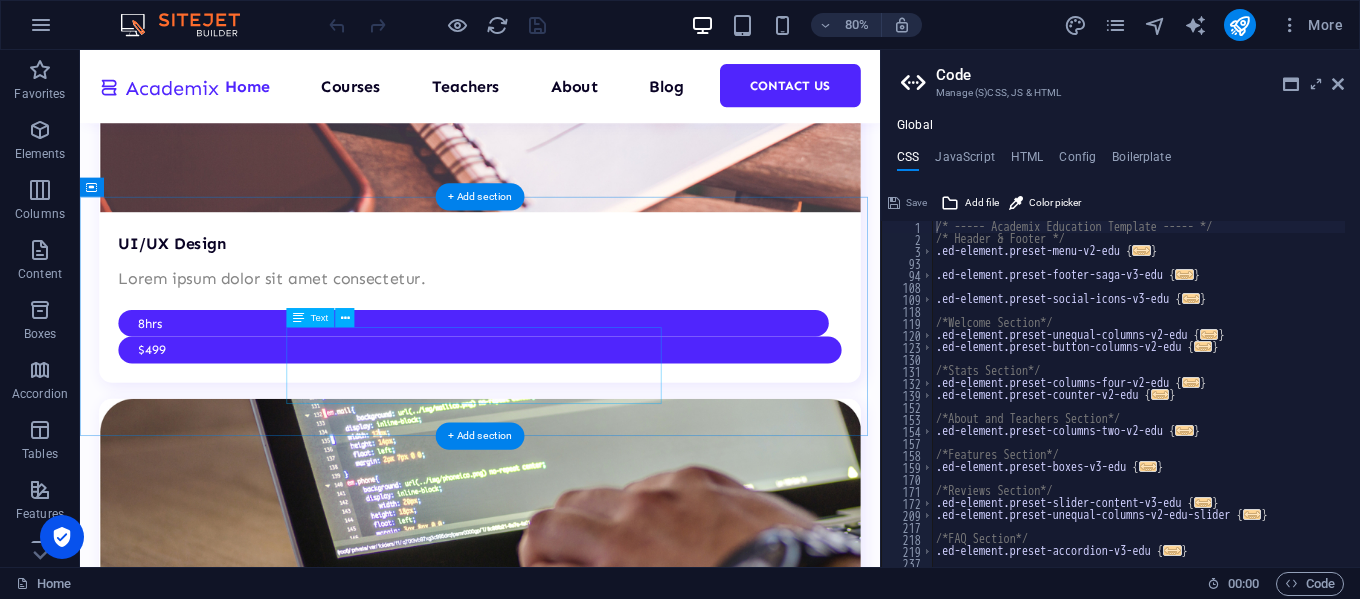 scroll, scrollTop: 4743, scrollLeft: 0, axis: vertical 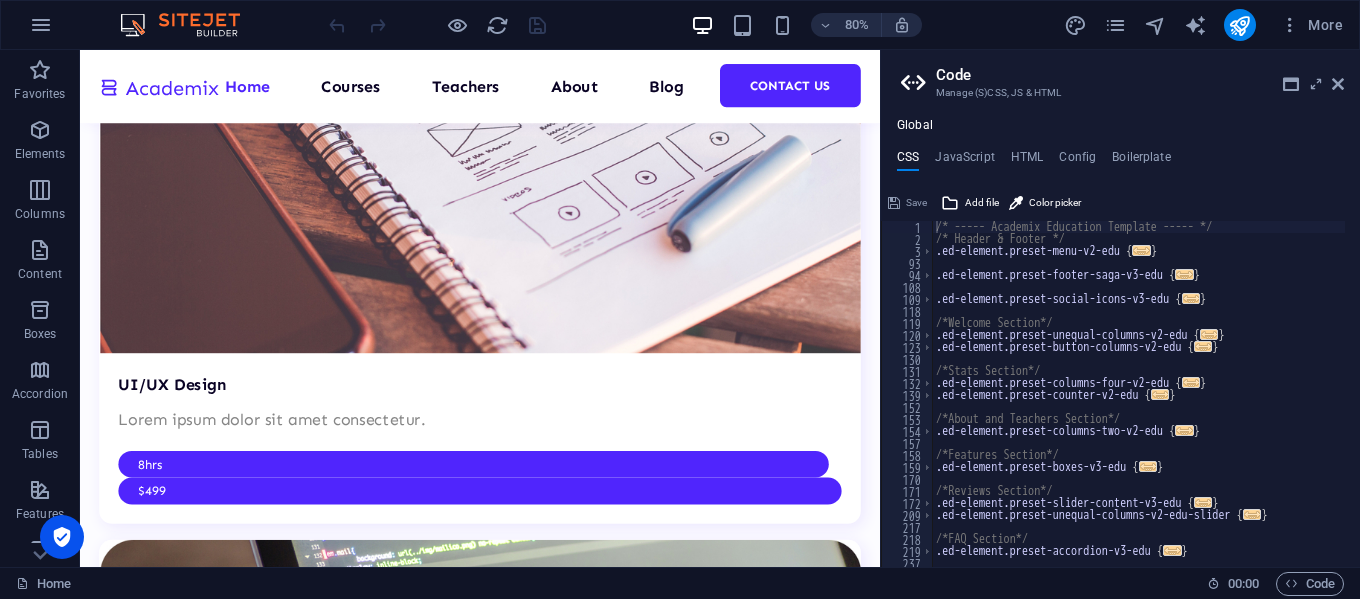 click on "Code Manage (S)CSS, JS & HTML Global CSS JavaScript HTML Config Boilerplate /* ----- Academix Education Template ----- */ 1 2 3 93 94 108 109 118 119 120 123 130 131 132 139 152 153 154 157 158 159 170 171 172 209 217 218 219 237 238 /* ----- Academix Education Template ----- */ /* Header & Footer */ .ed-element.preset-menu-v2-edu   { ... } .ed-element.preset-footer-saga-v3-edu   { ... } .ed-element.preset-social-icons-v3-edu   { ... } /*Welcome Section*/ .ed-element.preset-unequal-columns-v2-edu   { ... } .ed-element.preset-button-columns-v2-edu   { ... } /*Stats Section*/ .ed-element.preset-columns-four-v2-edu   { ... } .ed-element.preset-counter-v2-edu   { ... } /*About and Teachers Section*/ .ed-element.preset-columns-two-v2-edu   { ... } /*Features Section*/ .ed-element.preset-boxes-v3-edu   { ... } /*Reviews Section*/ .ed-element.preset-slider-content-v3-edu   { ... } .ed-element.preset-unequal-columns-v2-edu-slider   { ... } /*FAQ Section*/ .ed-element.preset-accordion-v3-edu   { ... } /*BLOG PAGE*/" at bounding box center [1120, 308] 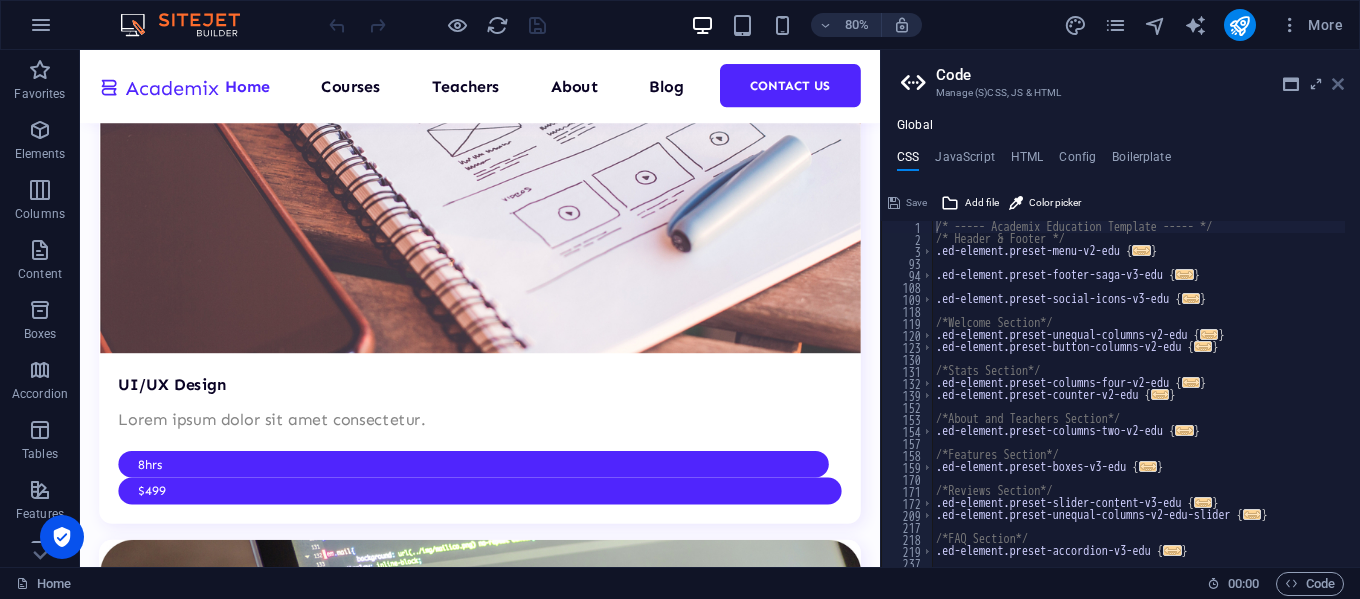 click at bounding box center [1338, 84] 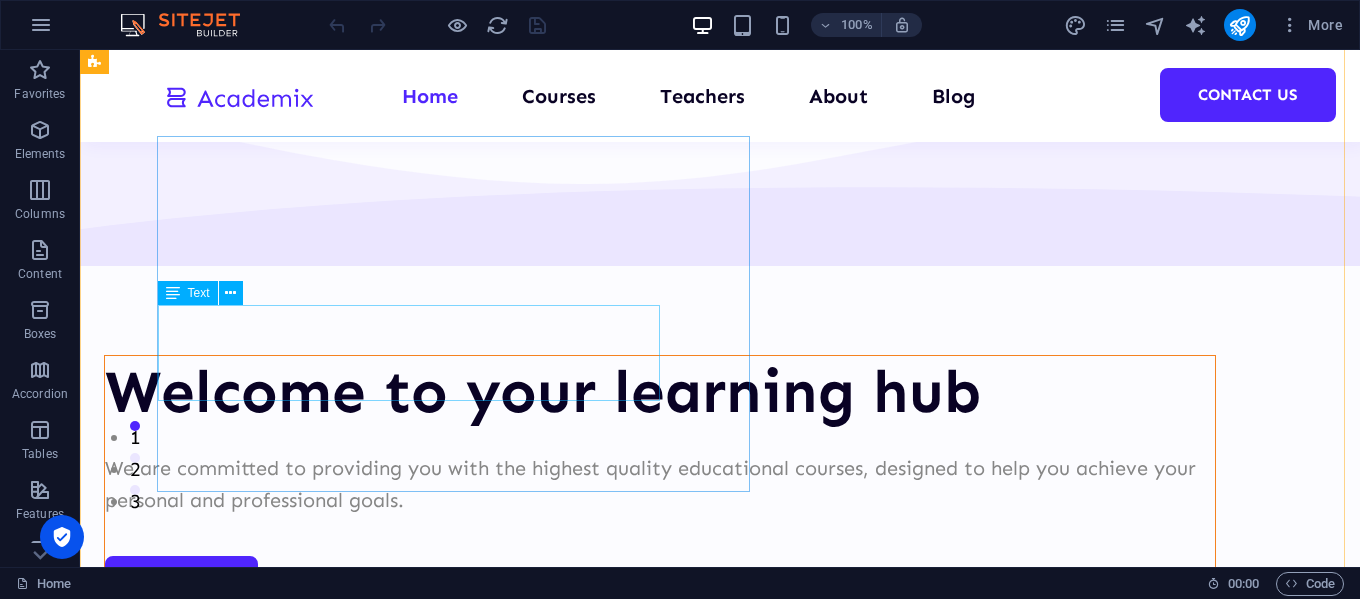 scroll, scrollTop: 0, scrollLeft: 0, axis: both 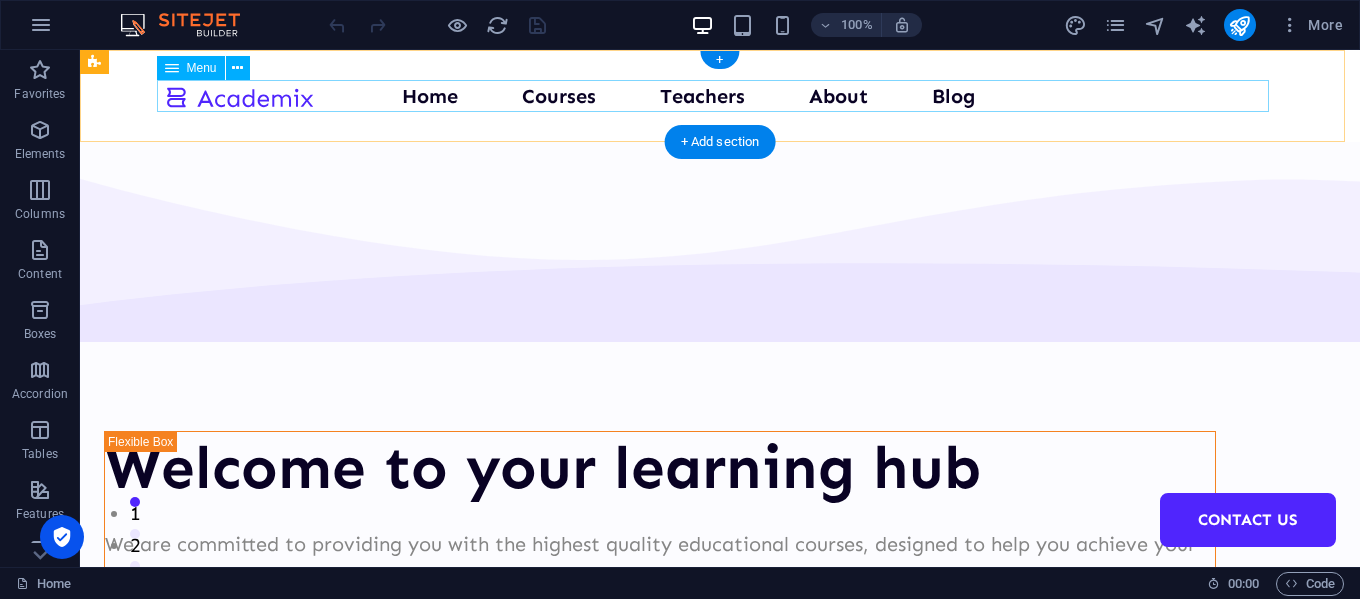 click on "Home Courses Teachers About Blog Contact Us" at bounding box center [720, 96] 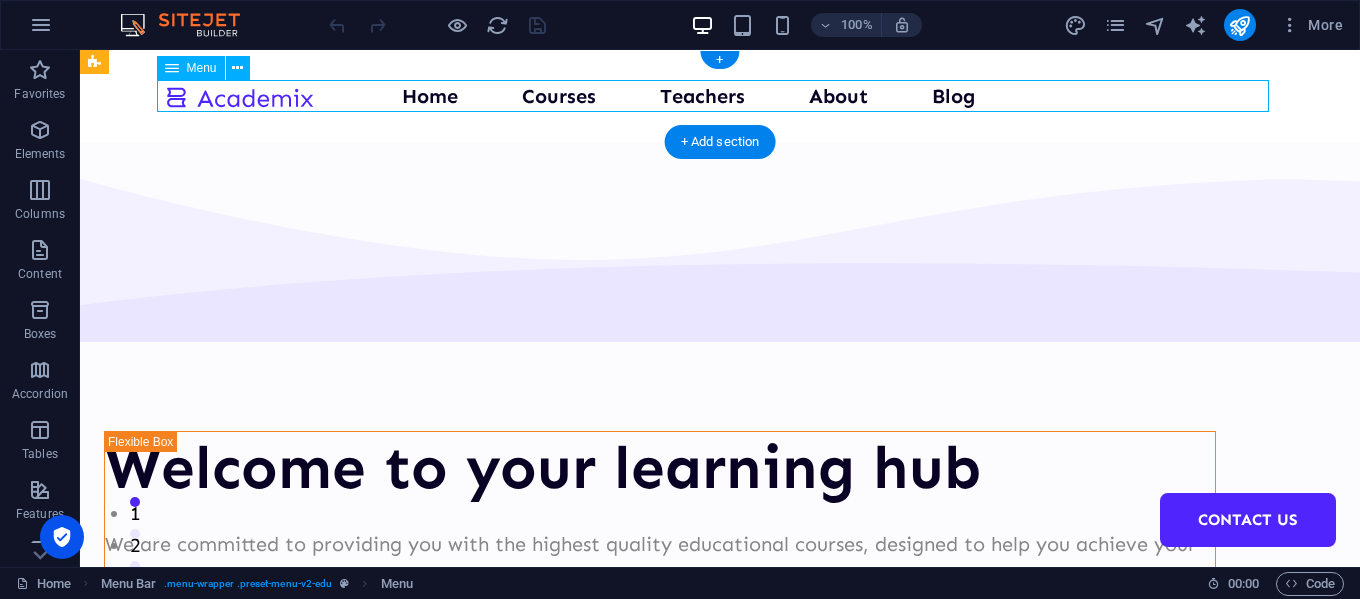 click on "Home Courses Teachers About Blog Contact Us" at bounding box center (720, 96) 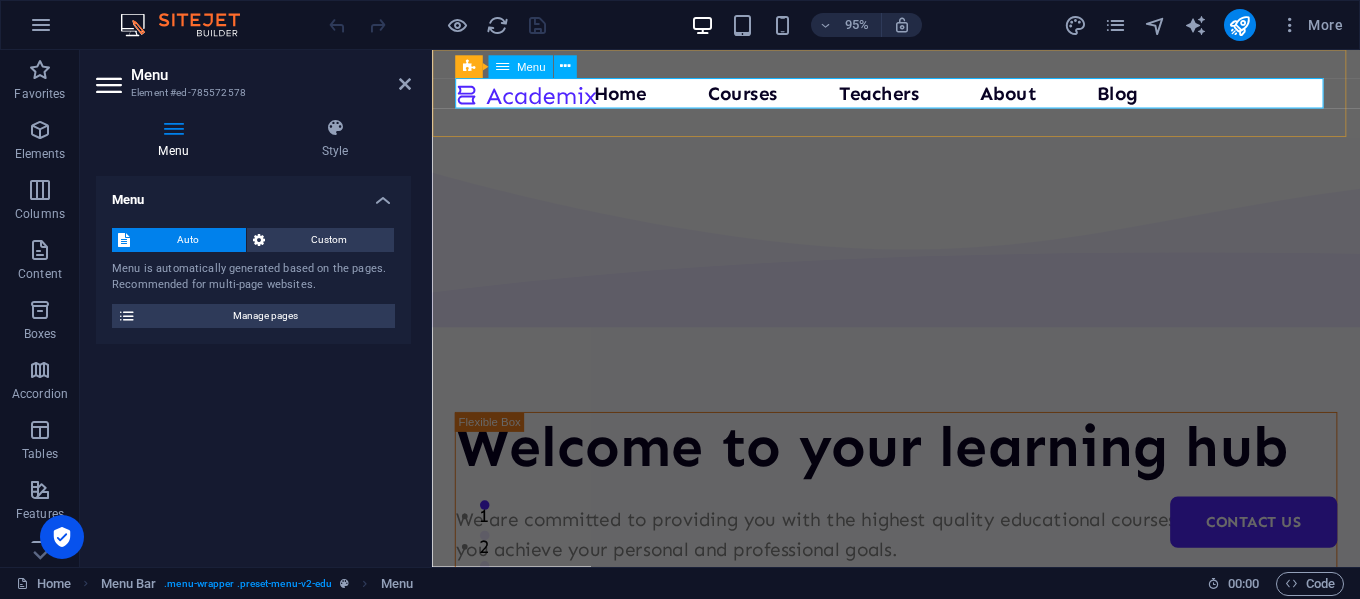 click on "Home Courses Teachers About Blog Contact Us" at bounding box center (920, 96) 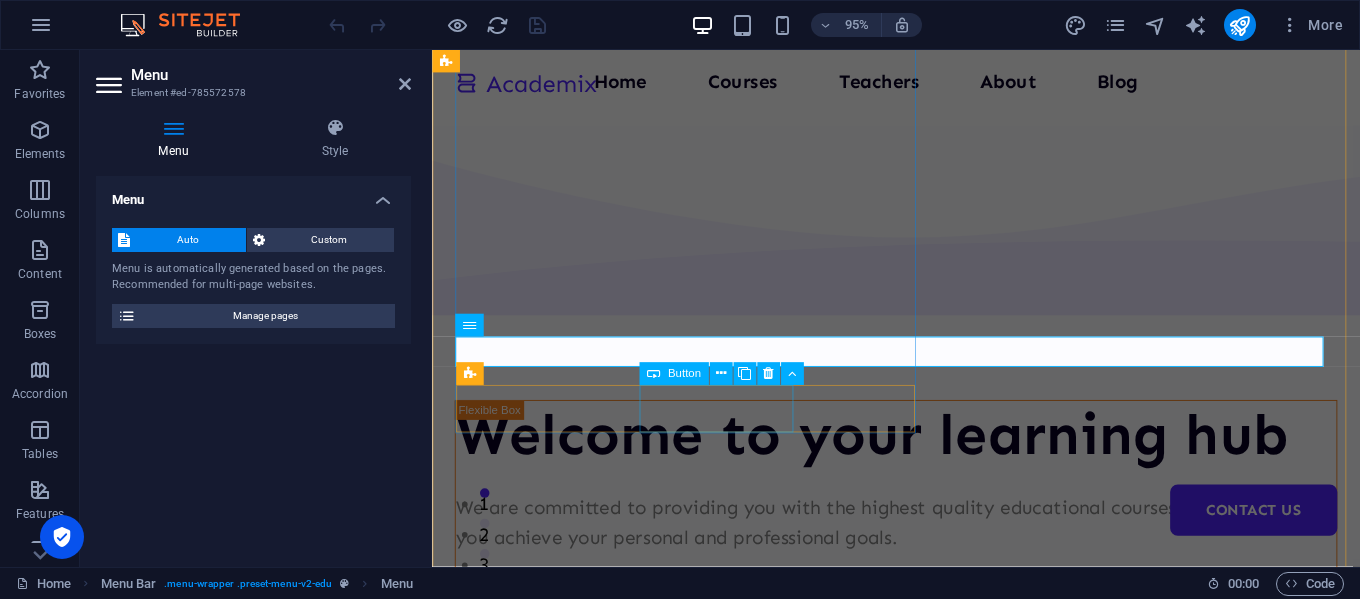 scroll, scrollTop: 0, scrollLeft: 0, axis: both 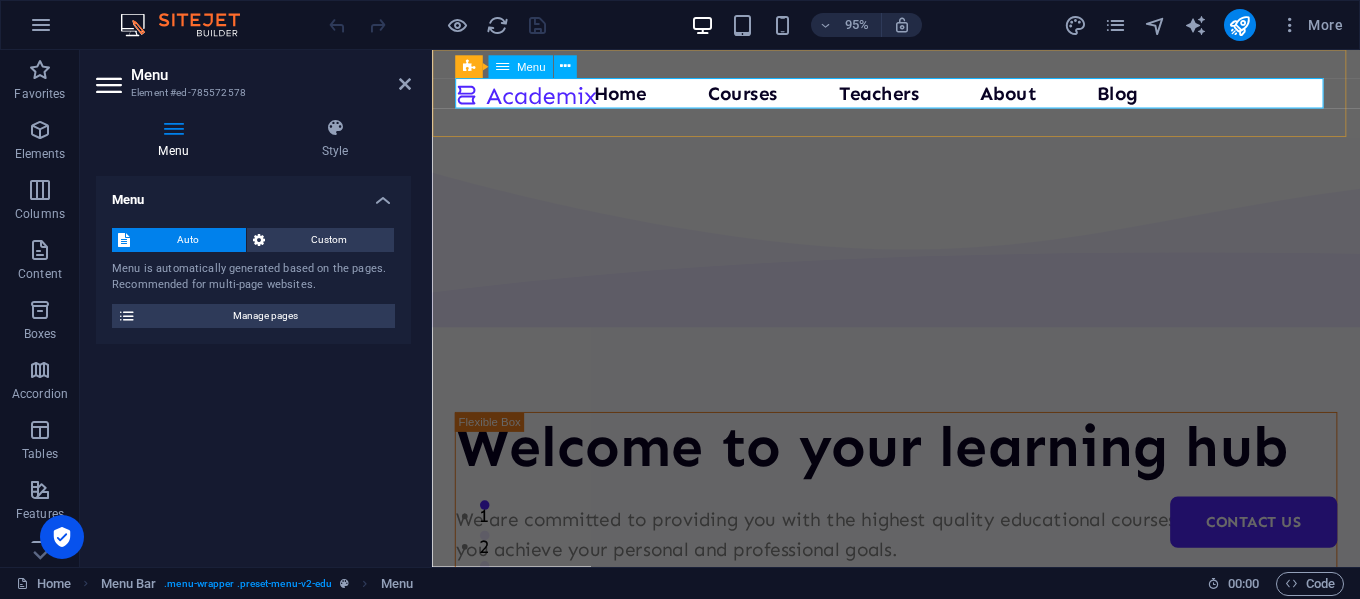 click on "Home Courses Teachers About Blog Contact Us" at bounding box center (920, 96) 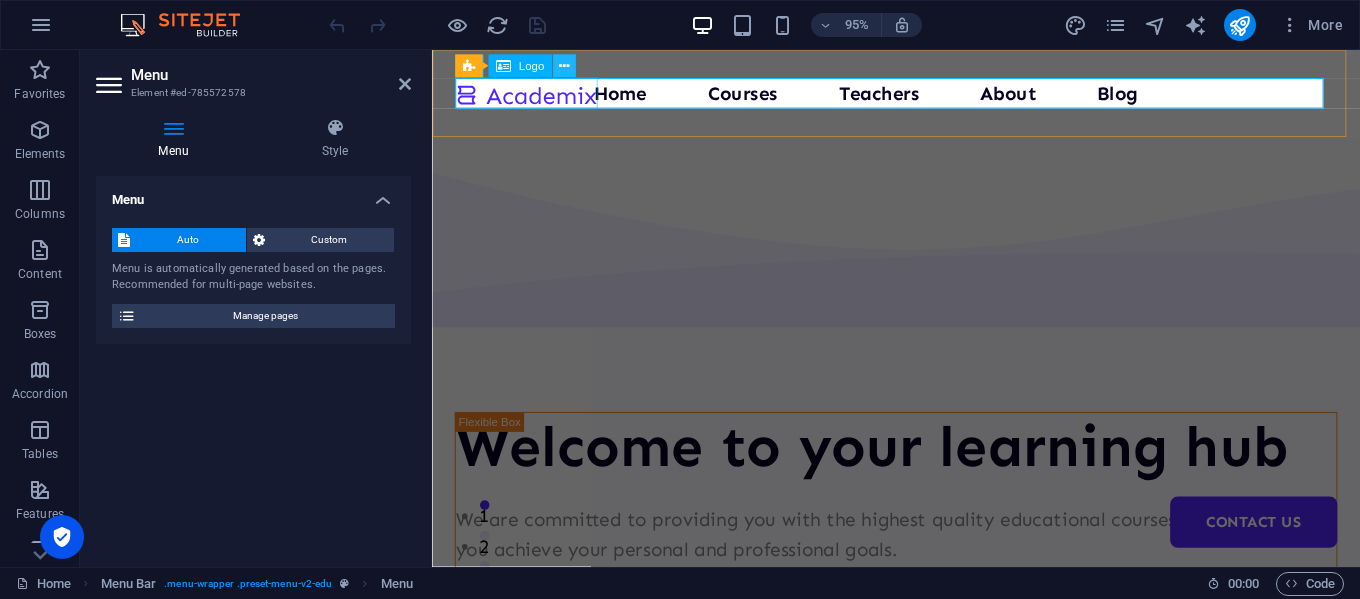 click at bounding box center (564, 67) 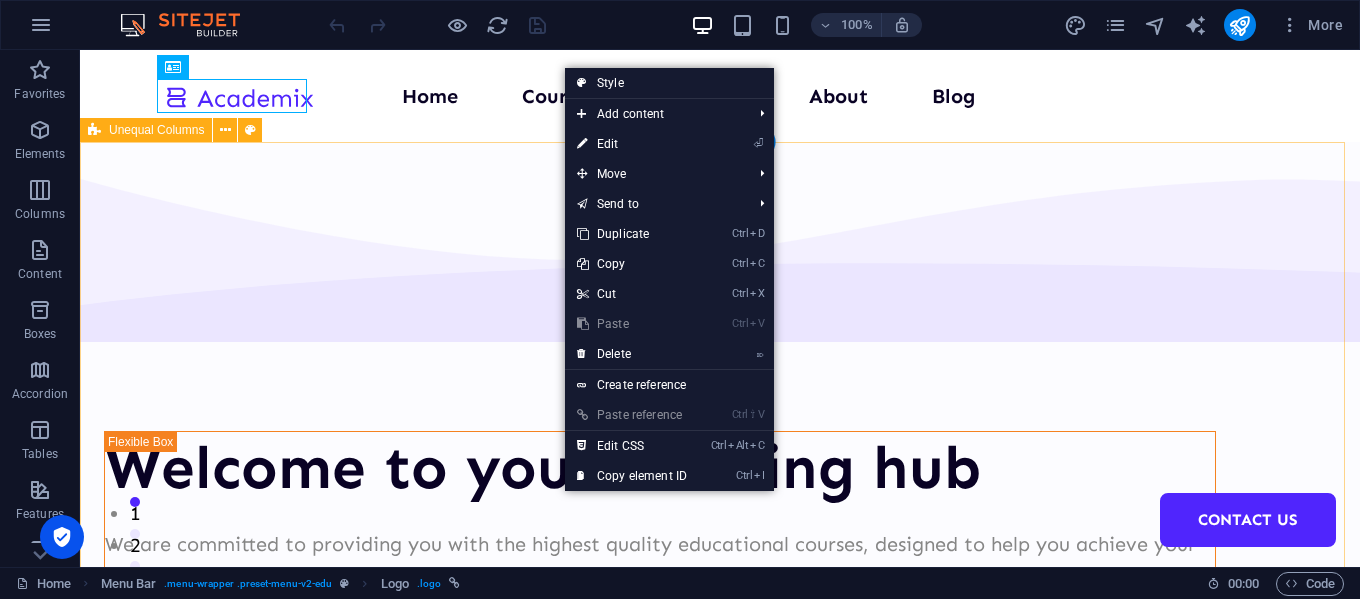 click on "Welcome to your learning hub We are committed to providing you with the highest quality educational courses, designed to help you achieve your personal and professional goals. Courses About Us" at bounding box center [720, 777] 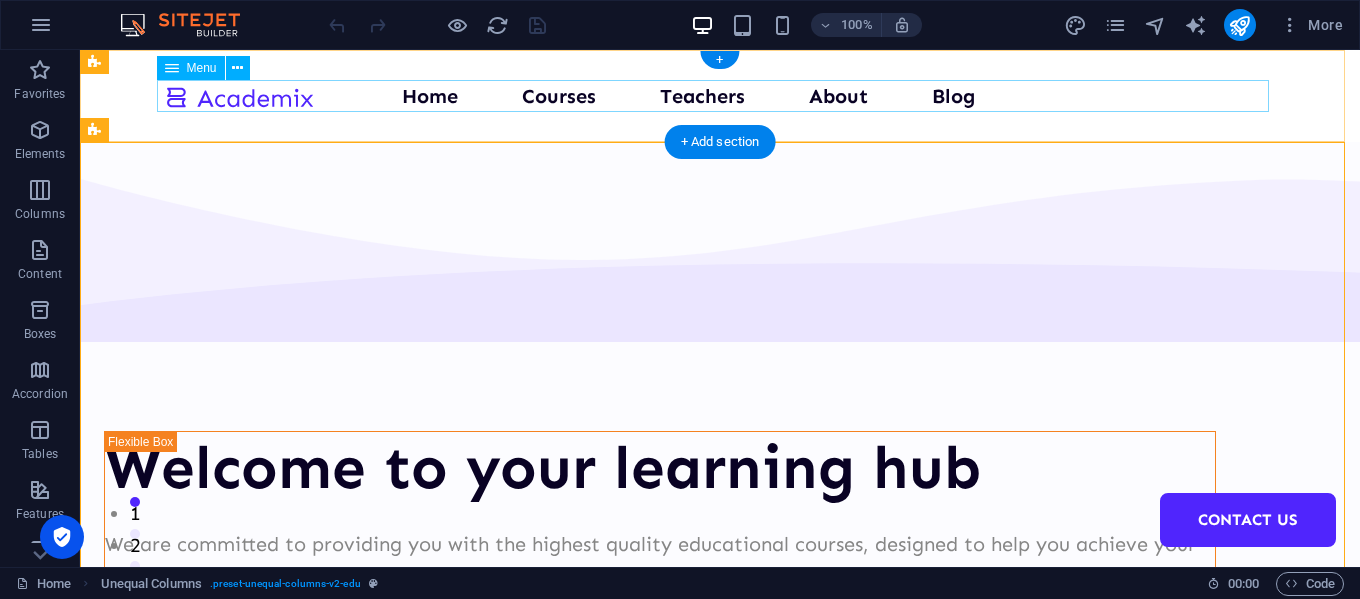 click on "Home Courses Teachers About Blog Contact Us" at bounding box center [720, 96] 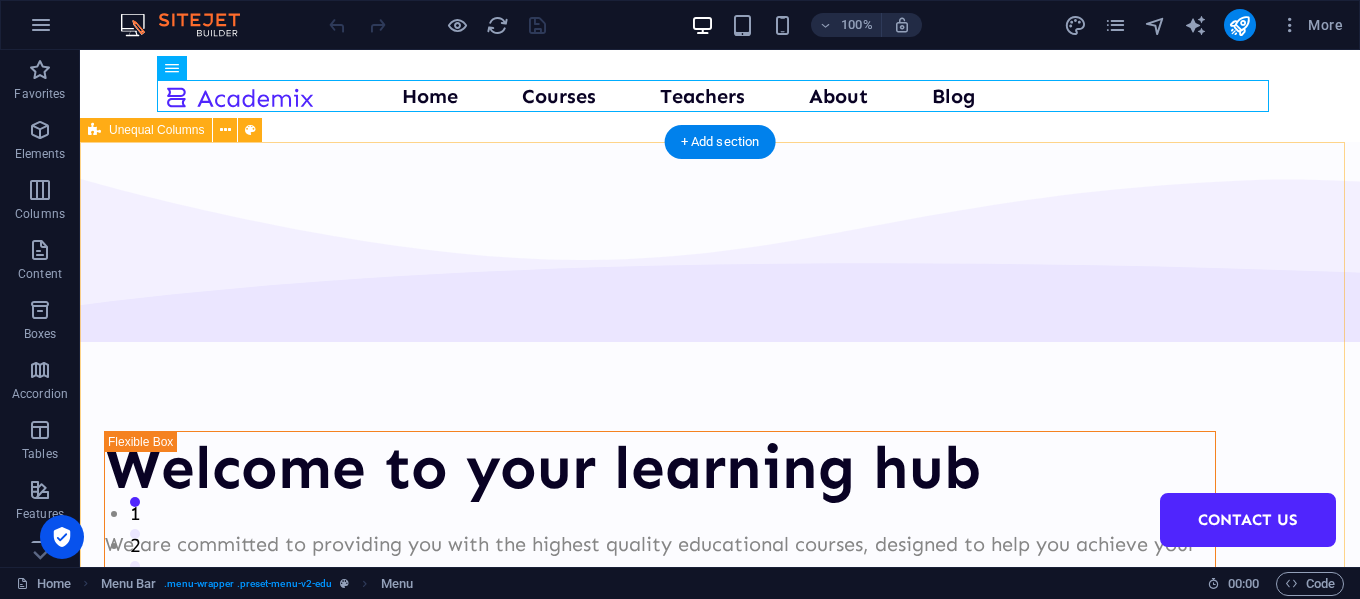 click on "Welcome to your learning hub We are committed to providing you with the highest quality educational courses, designed to help you achieve your personal and professional goals. Courses About Us" at bounding box center [720, 777] 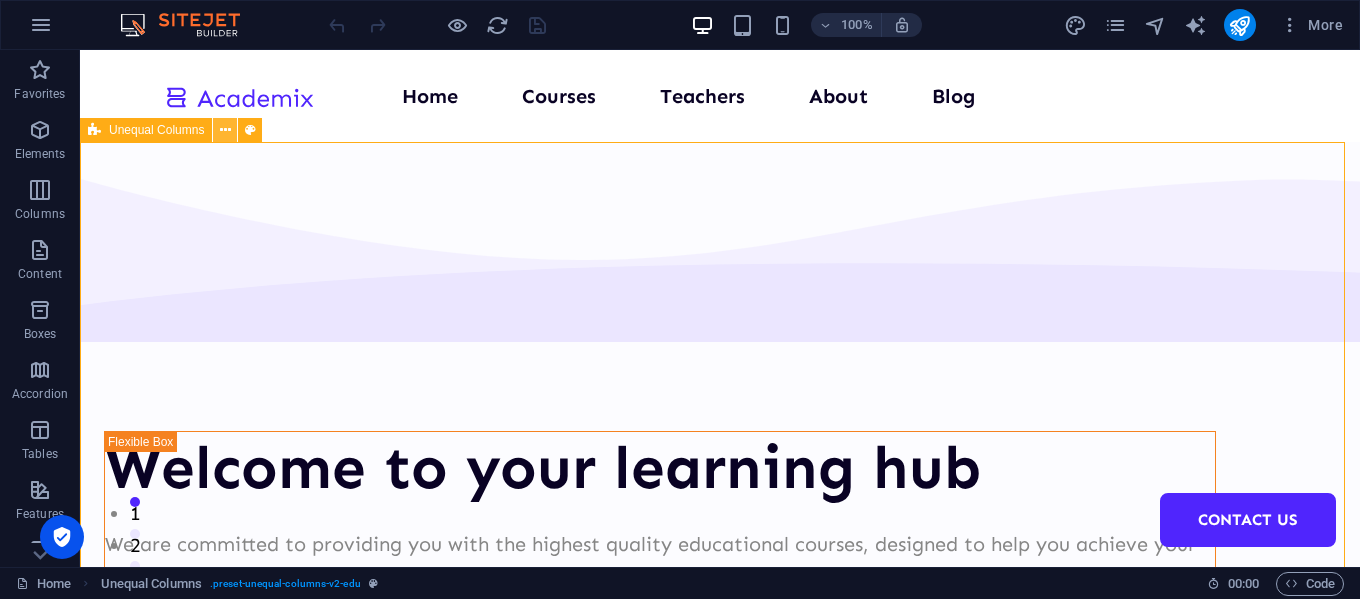 click at bounding box center [225, 130] 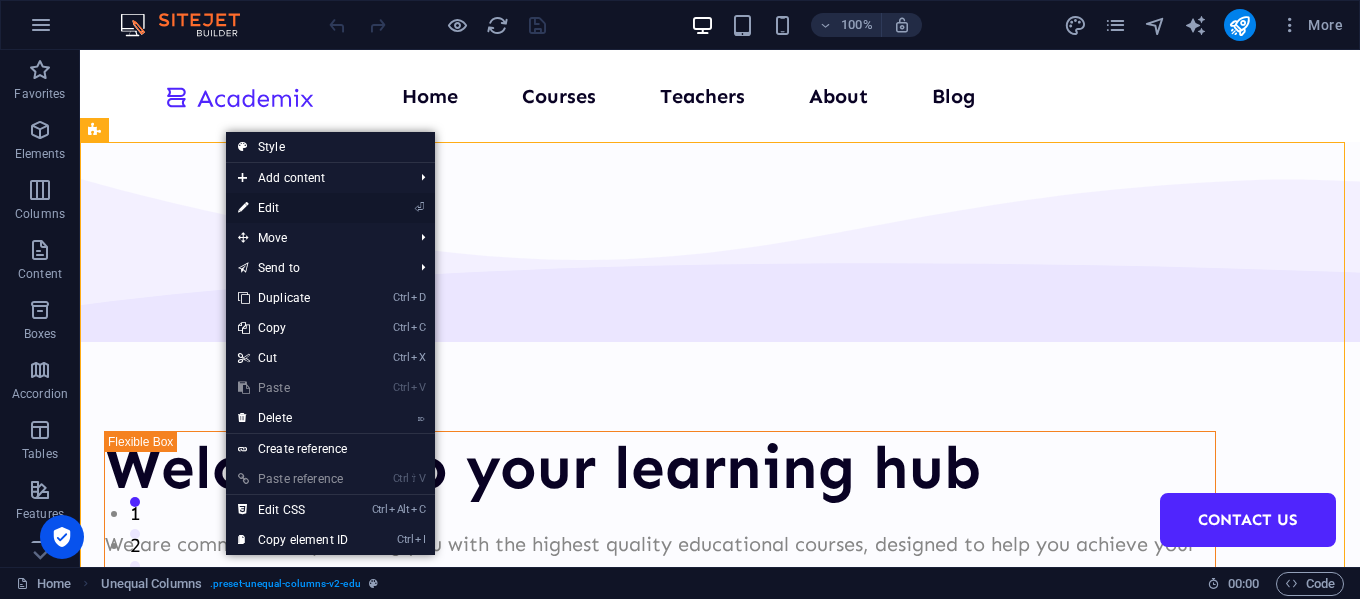 click on "⏎  Edit" at bounding box center [293, 208] 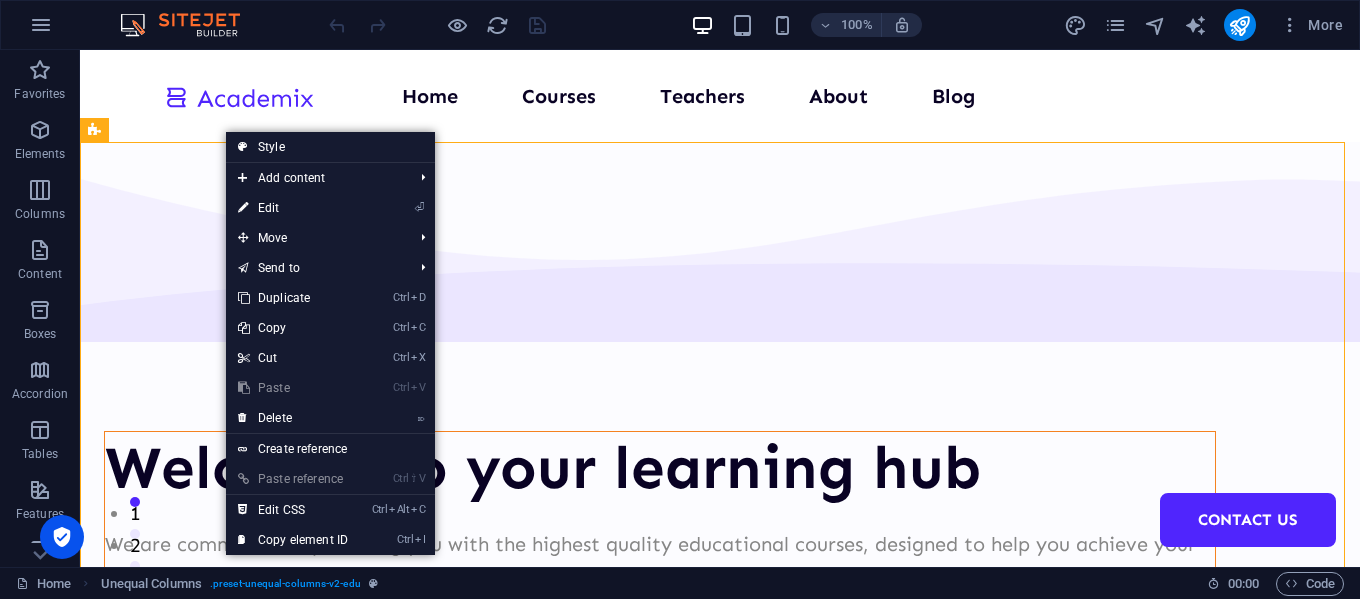 select on "multiple-waves" 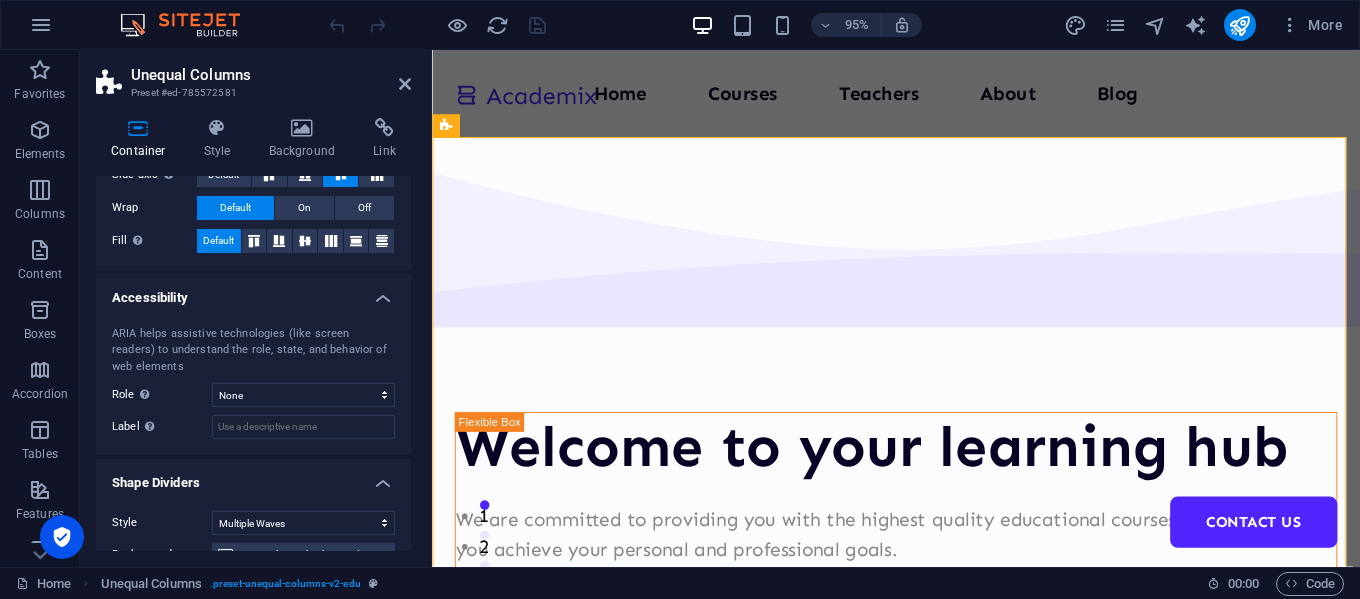 scroll, scrollTop: 0, scrollLeft: 0, axis: both 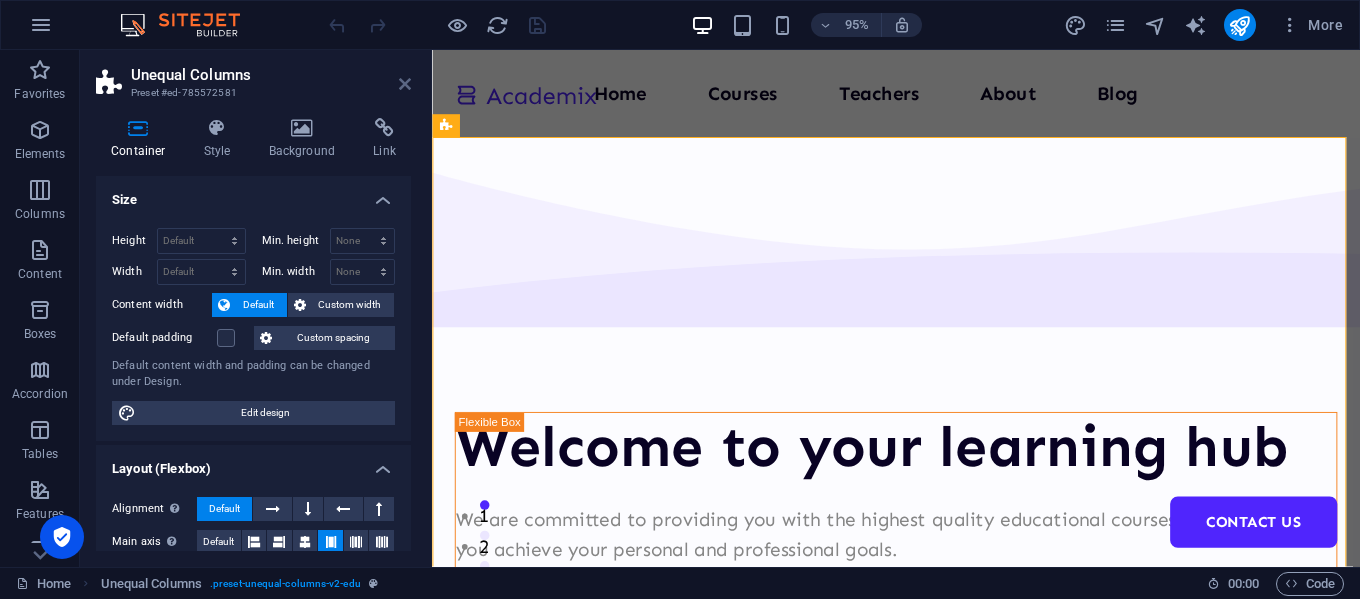 click at bounding box center [405, 84] 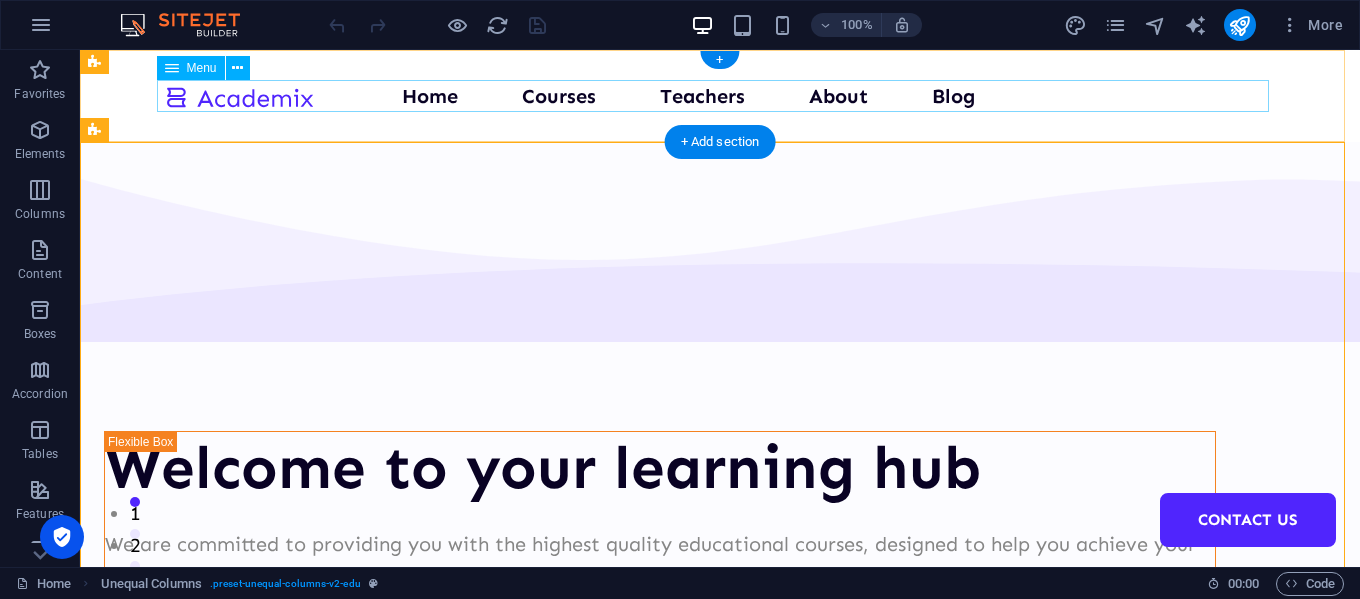 click on "Home Courses Teachers About Blog Contact Us" at bounding box center [720, 96] 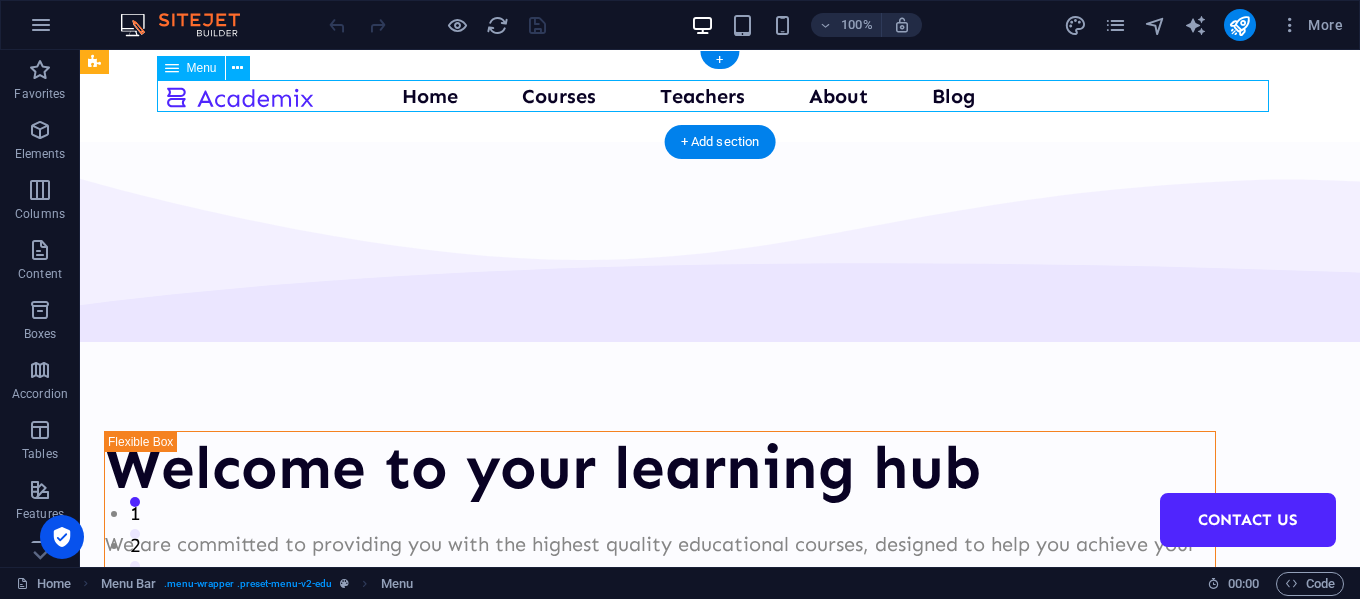 click on "Home Courses Teachers About Blog Contact Us" at bounding box center [720, 96] 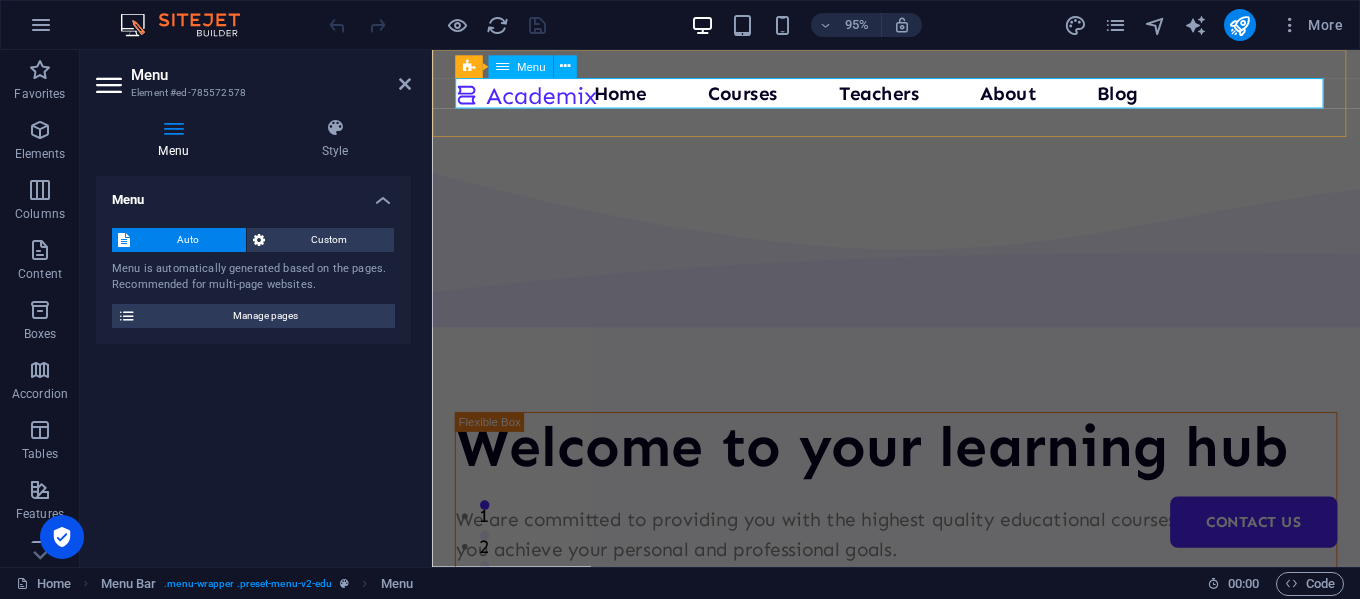 click on "Home Courses Teachers About Blog Contact Us" at bounding box center (920, 96) 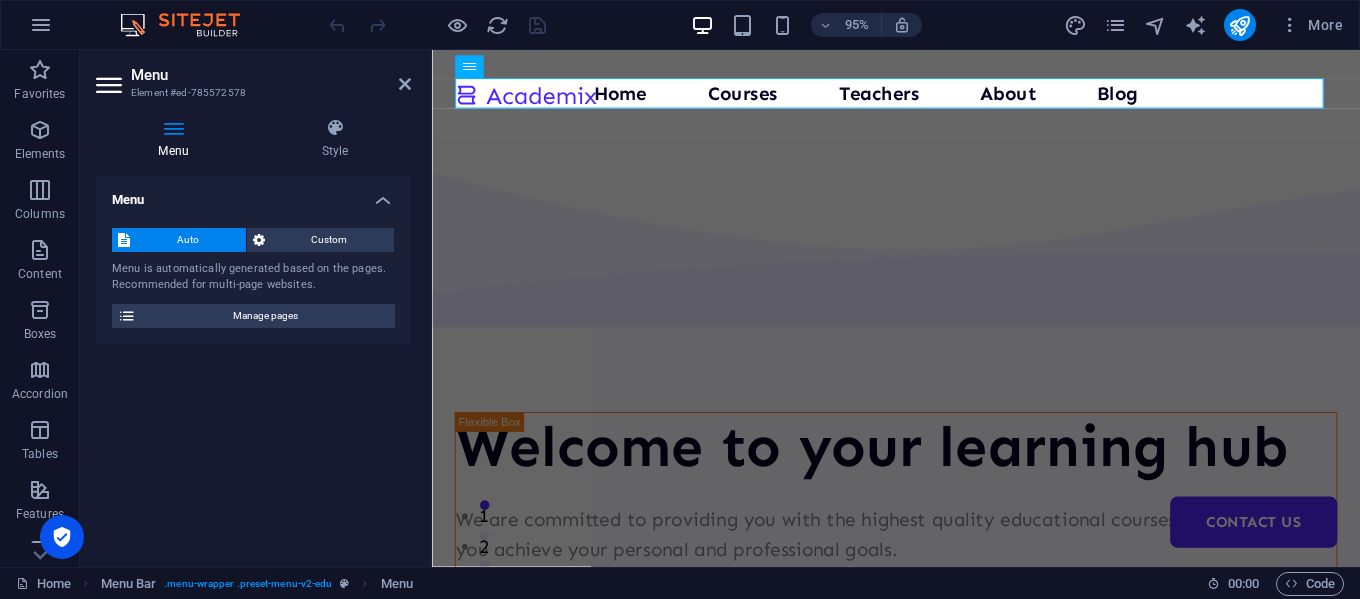 click at bounding box center [173, 128] 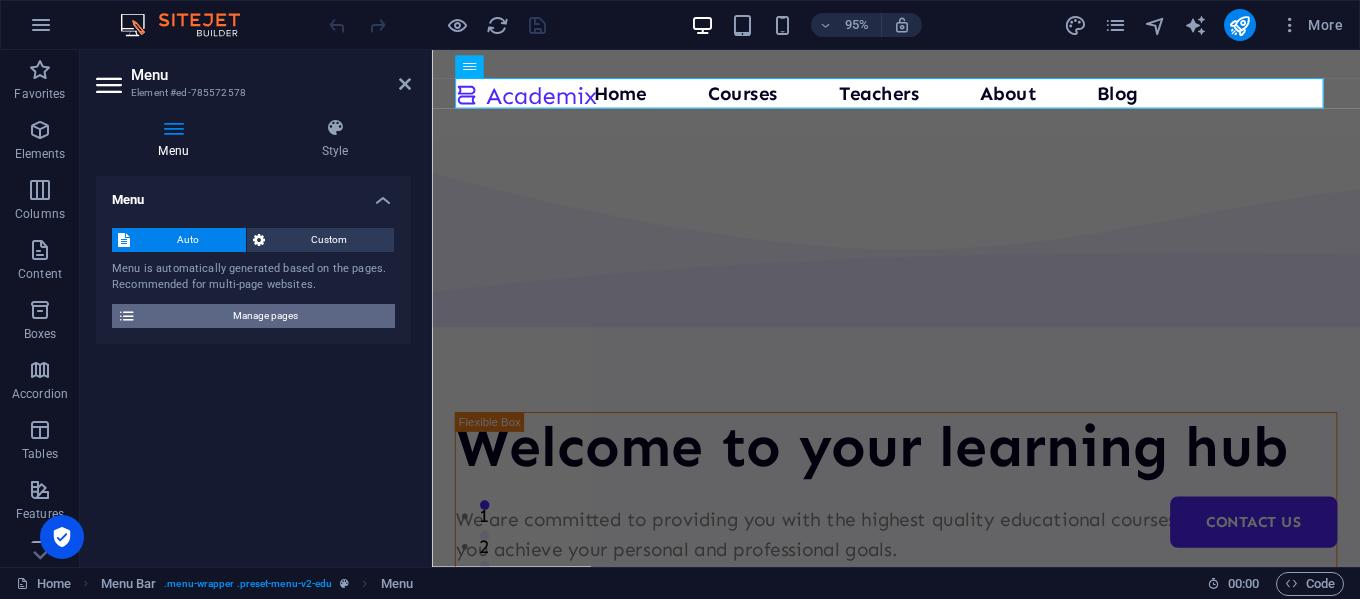 click on "Manage pages" at bounding box center [265, 316] 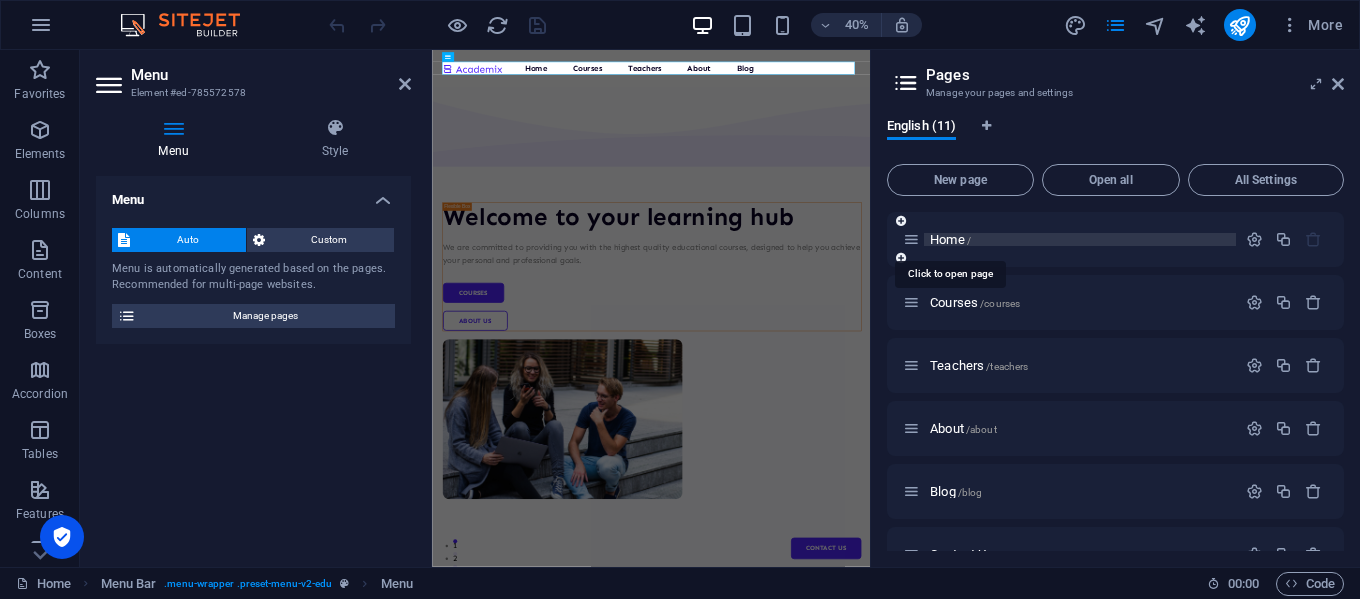 click on "Home /" at bounding box center (950, 239) 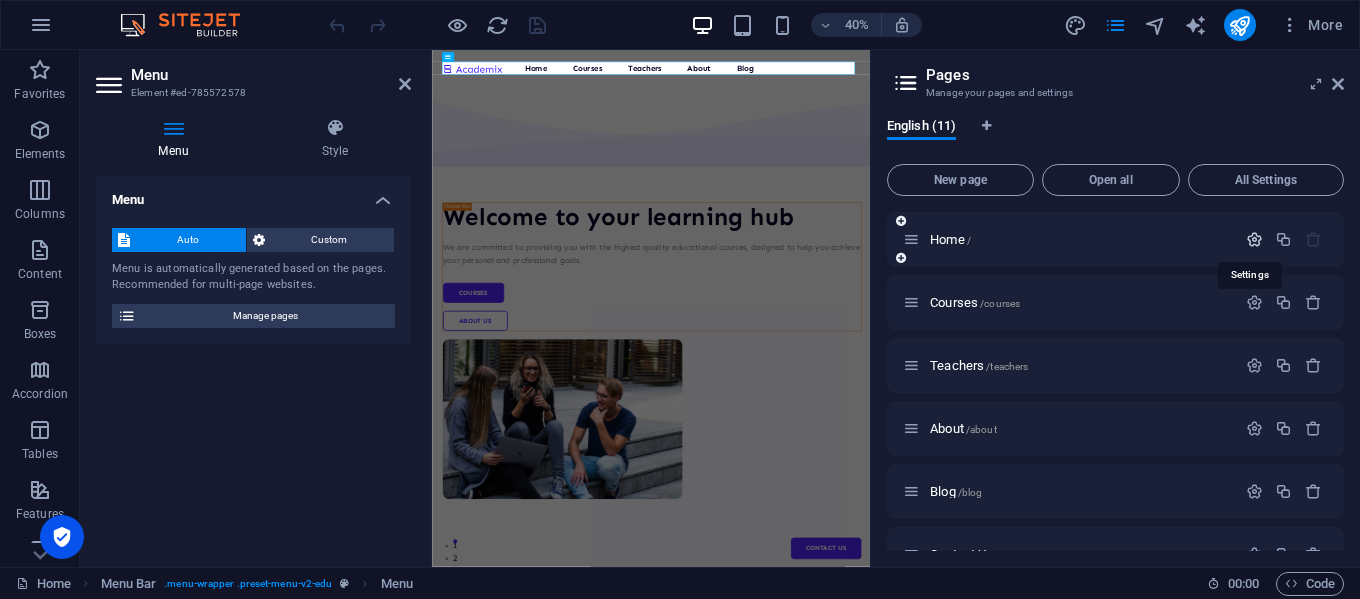 click at bounding box center (1254, 239) 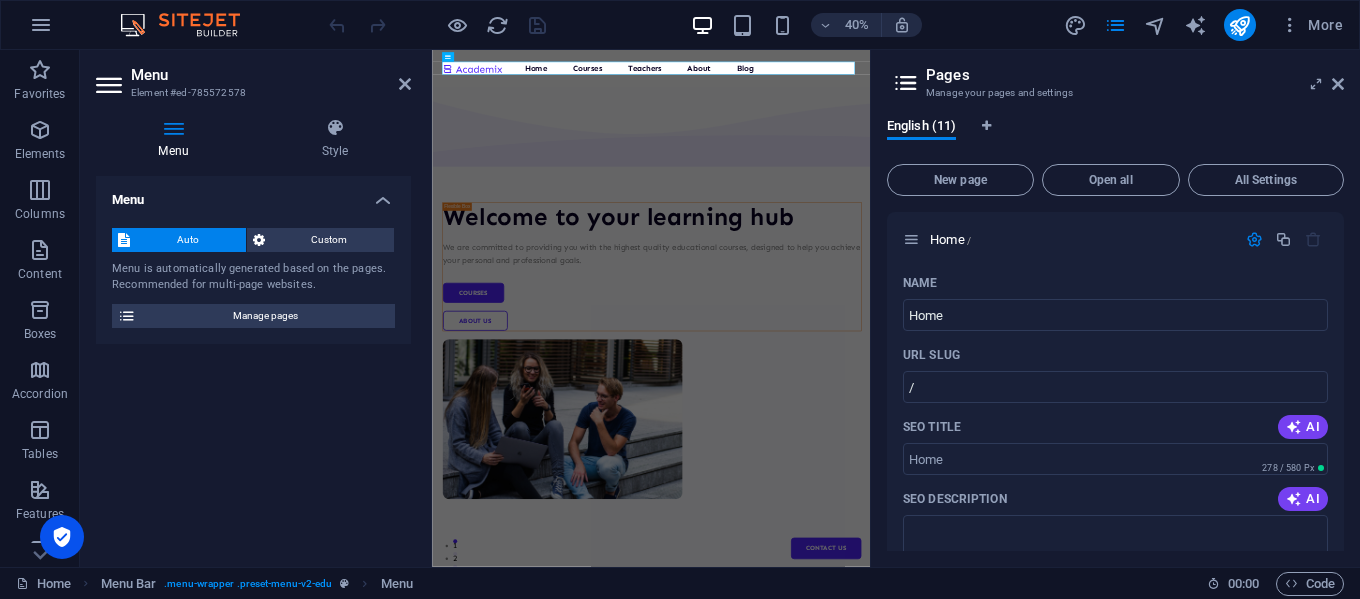 click on "Menu Auto Custom Menu is automatically generated based on the pages. Recommended for multi-page websites. Manage pages Menu items 1 None Page External Element Phone Email Page Home Courses Teachers About Blog Contact Us Legal Notice Privacy Element
URL / Phone Email Link text Home Link target New tab Same tab Overlay Title Additional link description, should not be the same as the link text. The title is most often shown as a tooltip text when the mouse moves over the element. Leave empty if uncertain. Relationship Sets the  relationship of this link to the link target . For example, the value "nofollow" instructs search engines not to follow the link. Can be left empty. alternate author bookmark external help license next nofollow noreferrer noopener prev search tag Button Design None Default Primary Secondary 2 None Page External Element Phone Email Page Home Courses Teachers About Blog Contact Us Legal Notice Privacy Element
URL /courses Phone Email Link text" at bounding box center [253, 363] 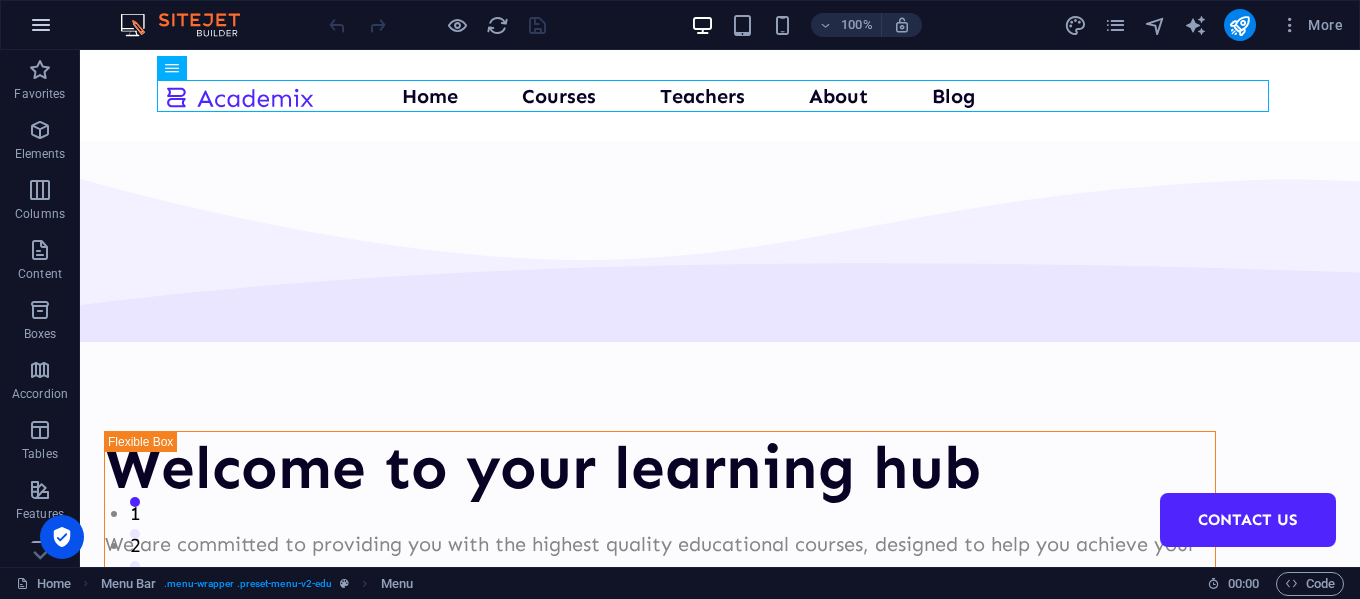 click at bounding box center [41, 25] 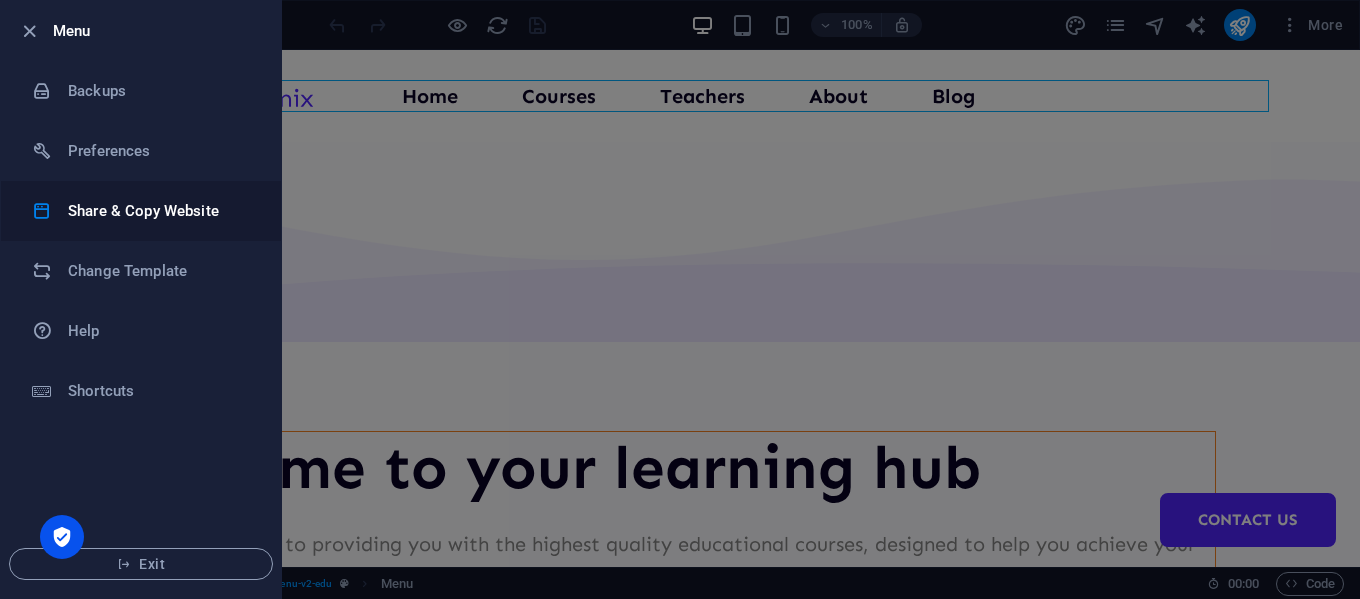 click on "Share & Copy Website" at bounding box center [160, 211] 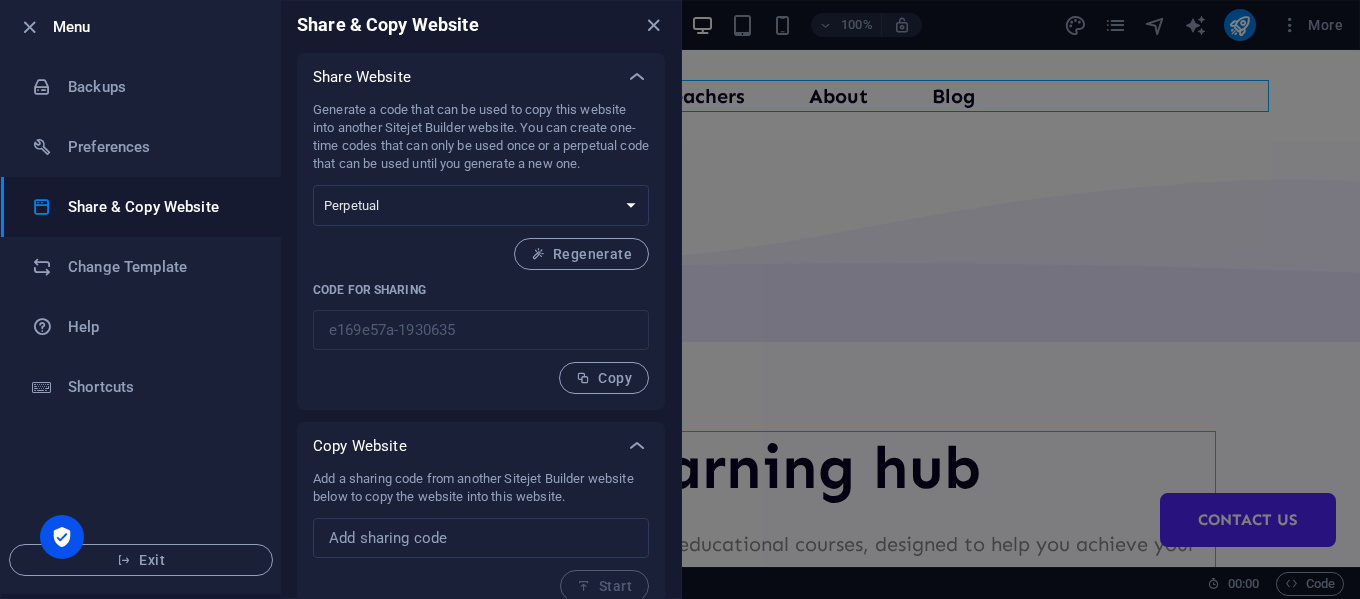 scroll, scrollTop: 0, scrollLeft: 0, axis: both 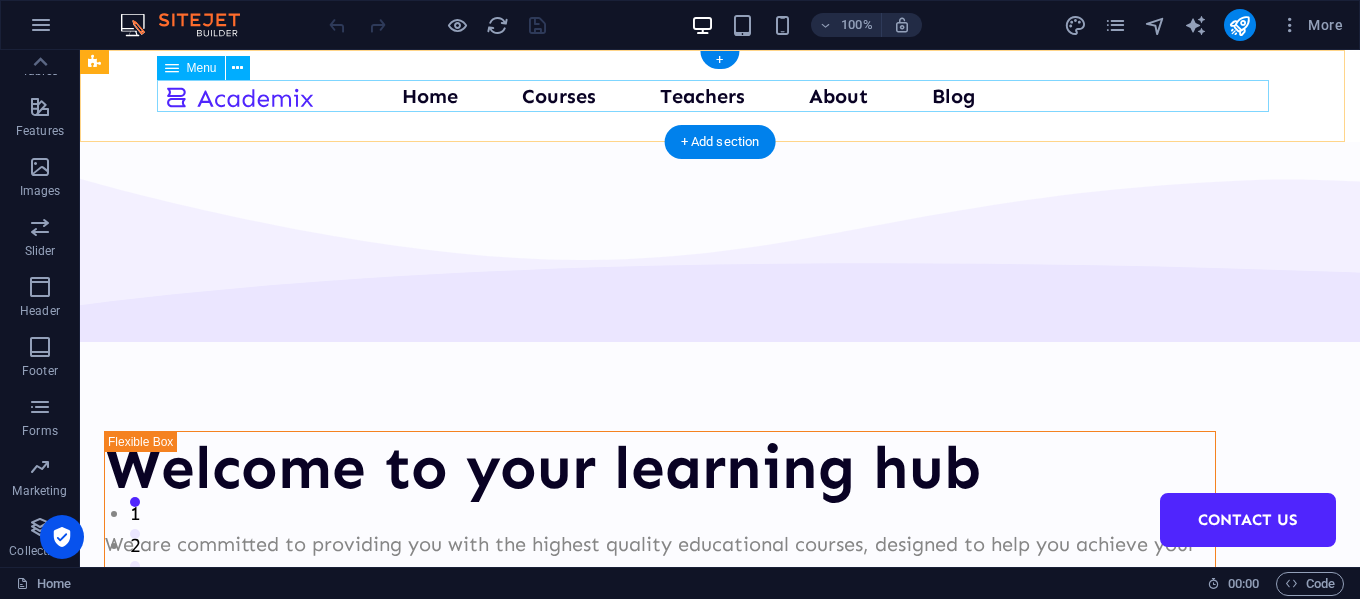 click on "Home Courses Teachers About Blog Contact Us" at bounding box center (720, 96) 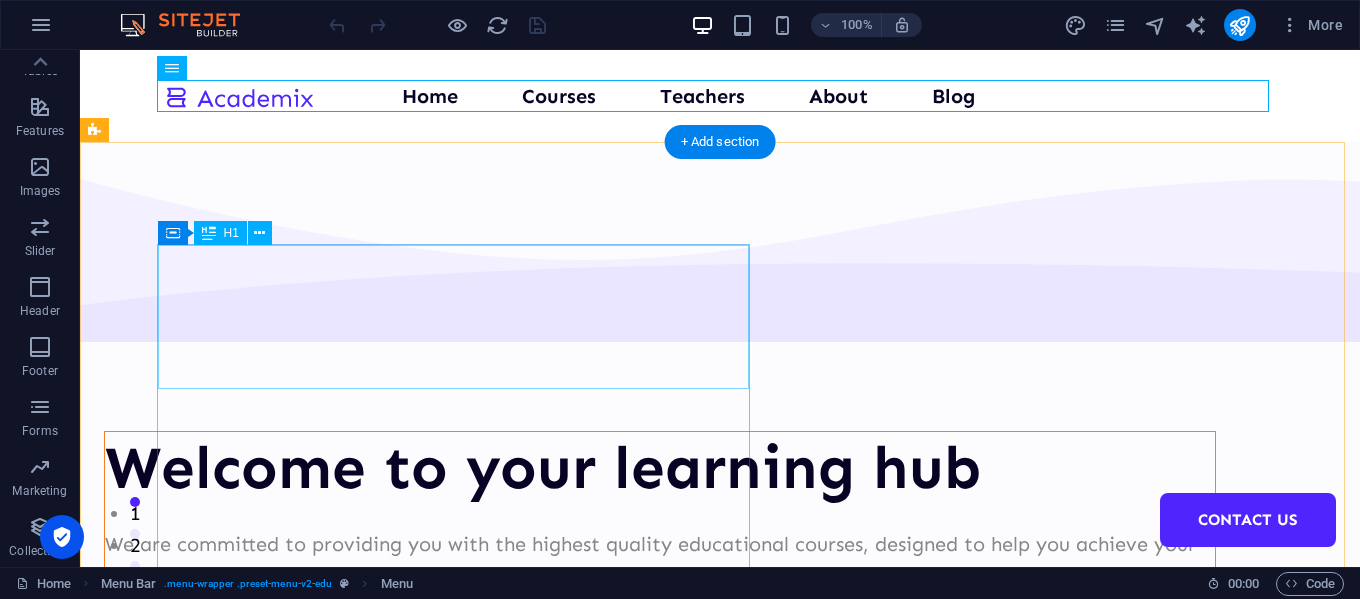 click on "Welcome to your learning hub" at bounding box center [660, 468] 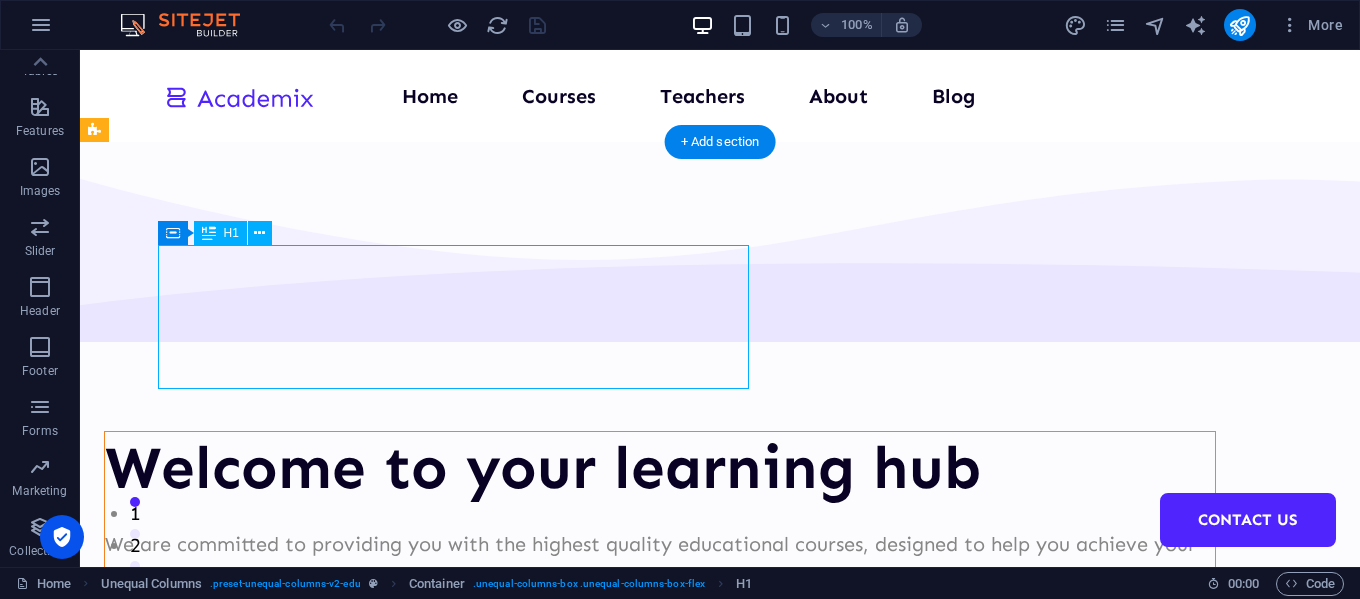 click on "Welcome to your learning hub" at bounding box center [660, 468] 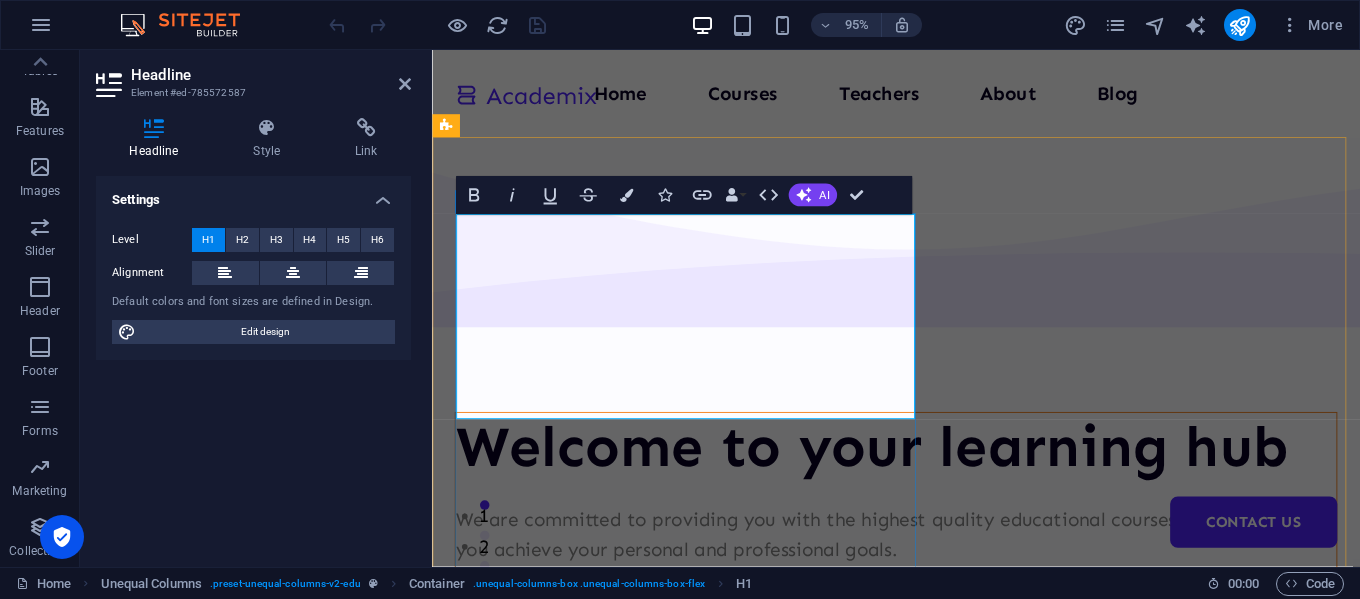 click on "Welcome to your learning hub" at bounding box center (920, 468) 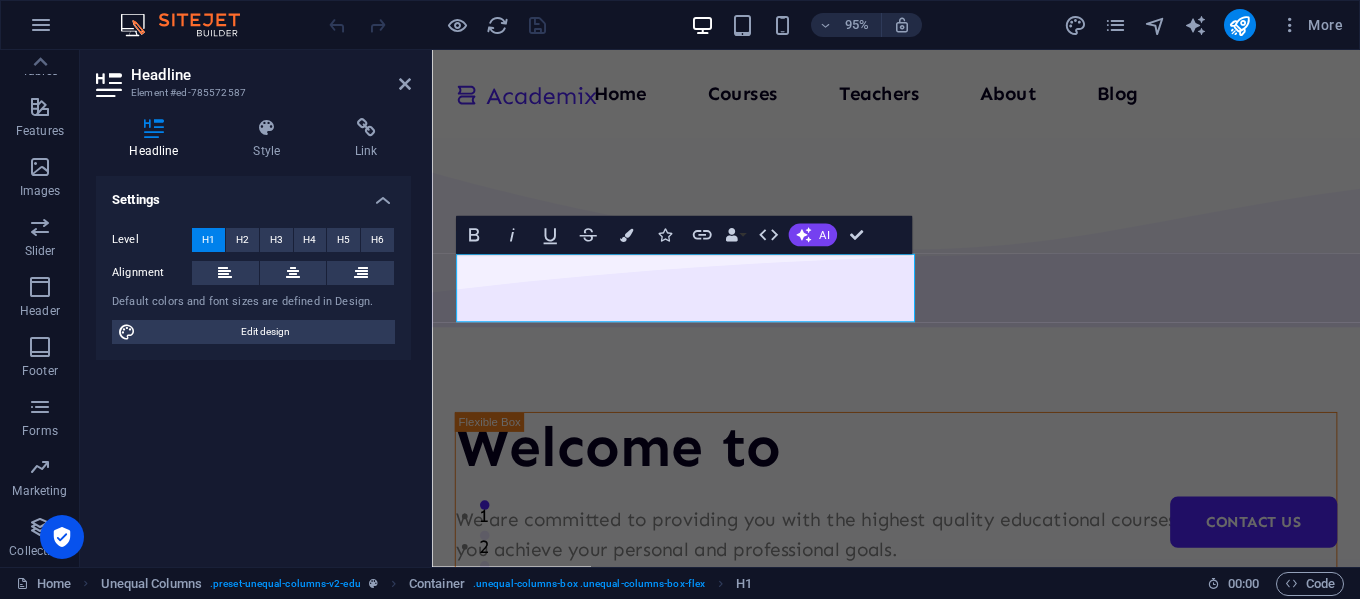 type 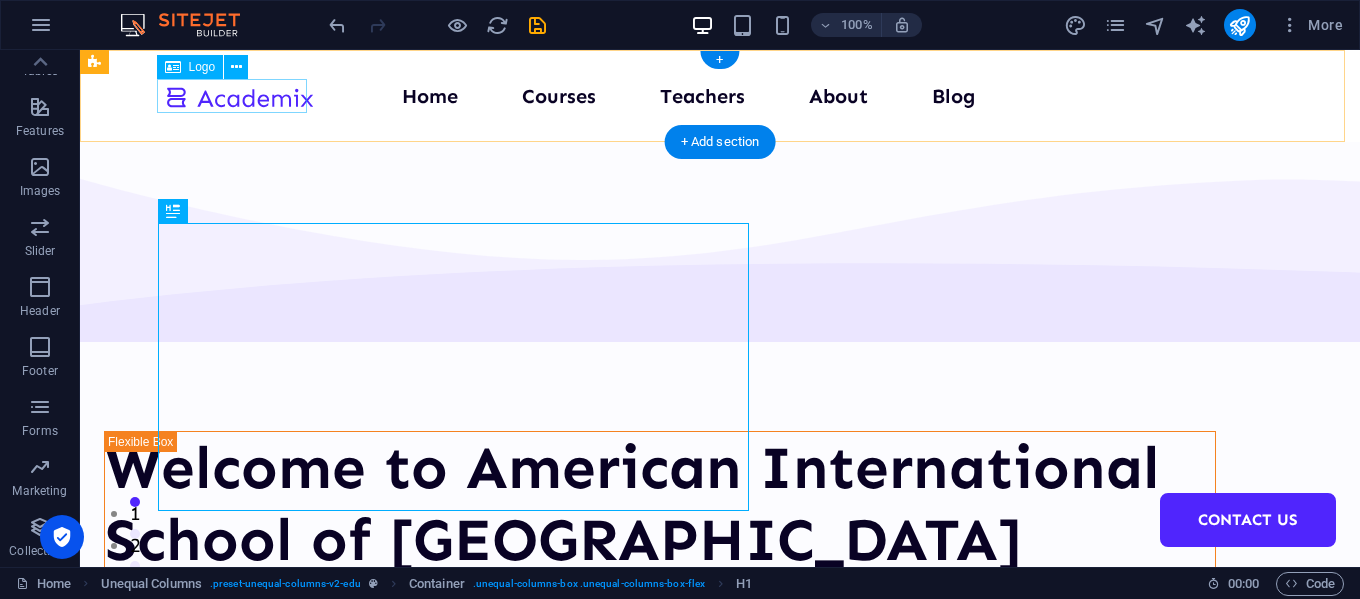 click at bounding box center [239, 96] 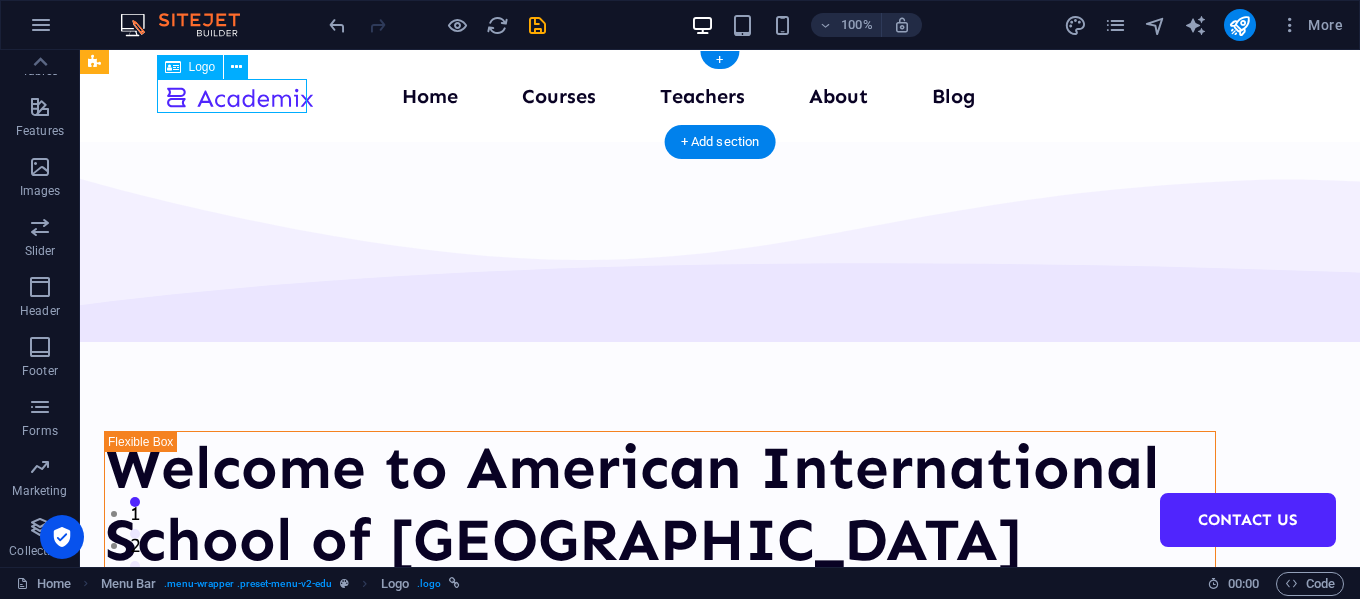 click at bounding box center (239, 96) 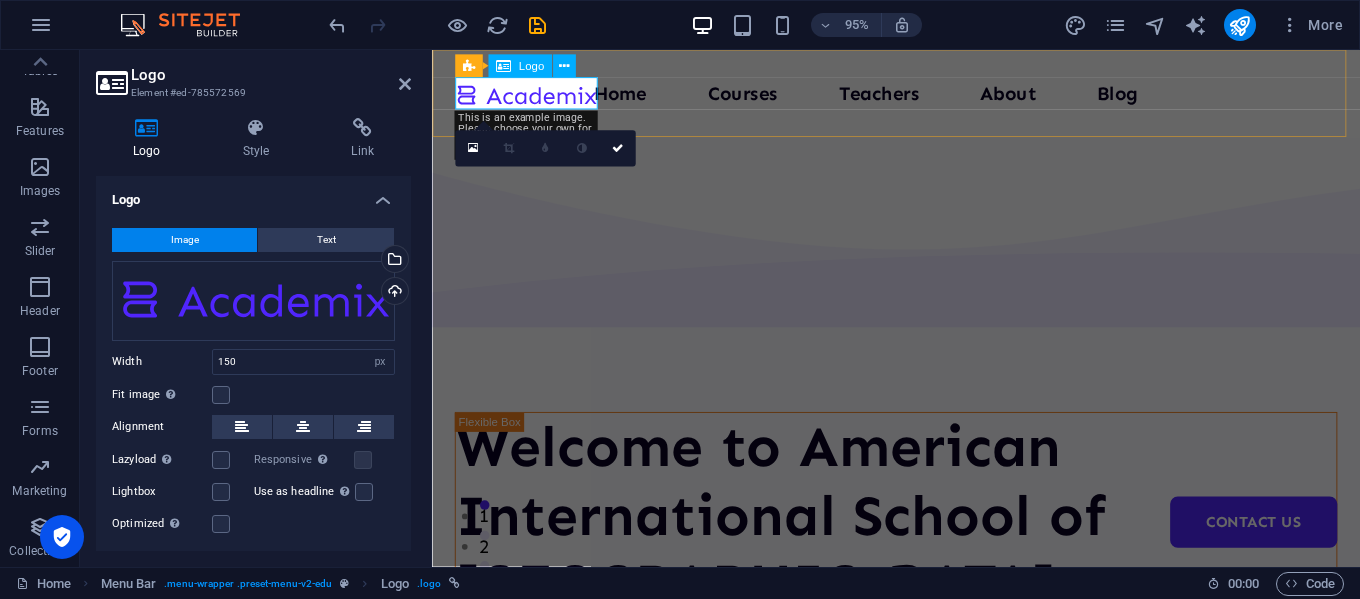 click at bounding box center (531, 96) 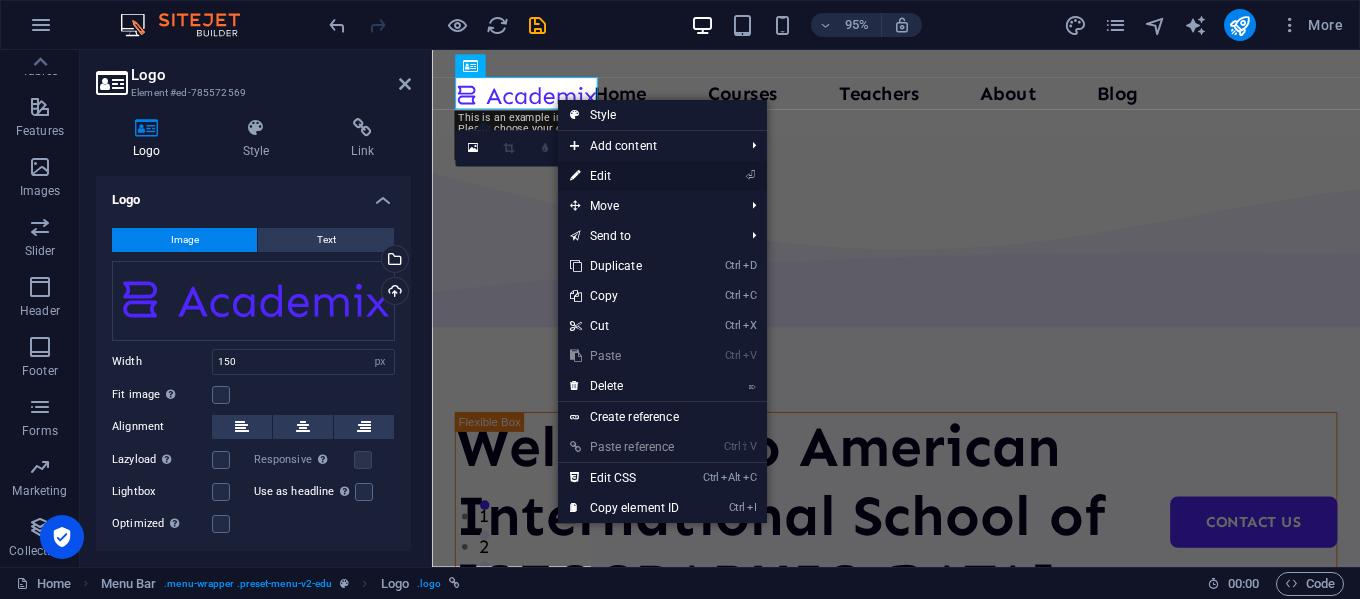 click on "⏎  Edit" at bounding box center (625, 176) 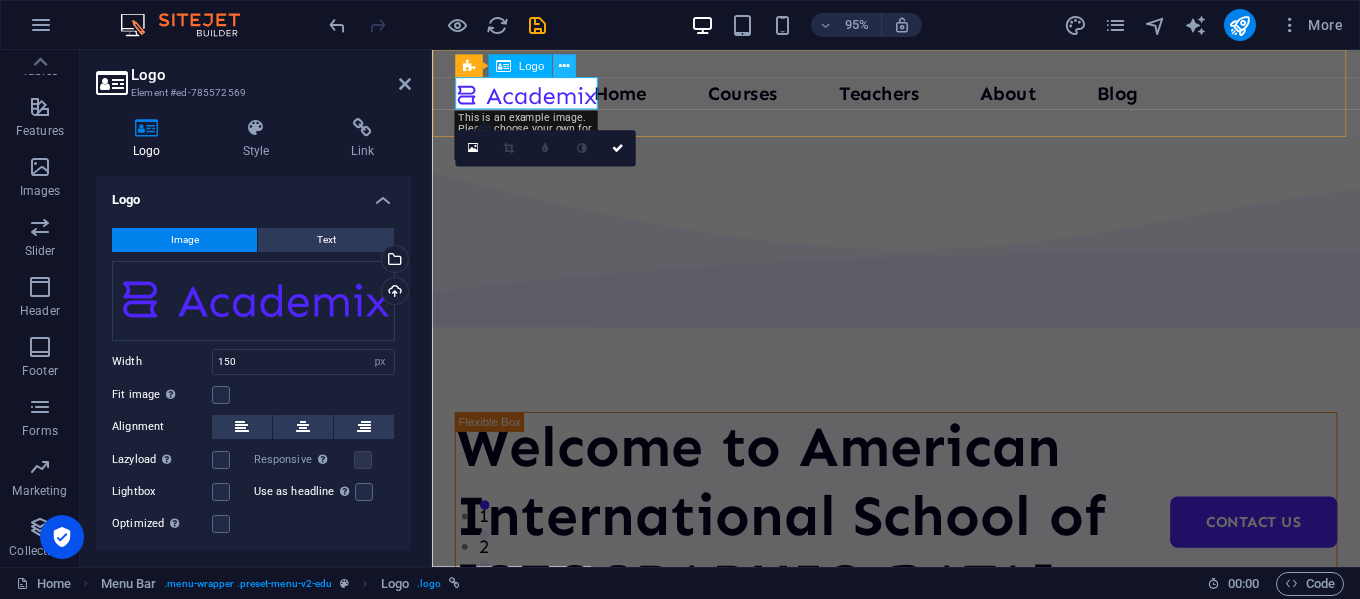 click at bounding box center (564, 67) 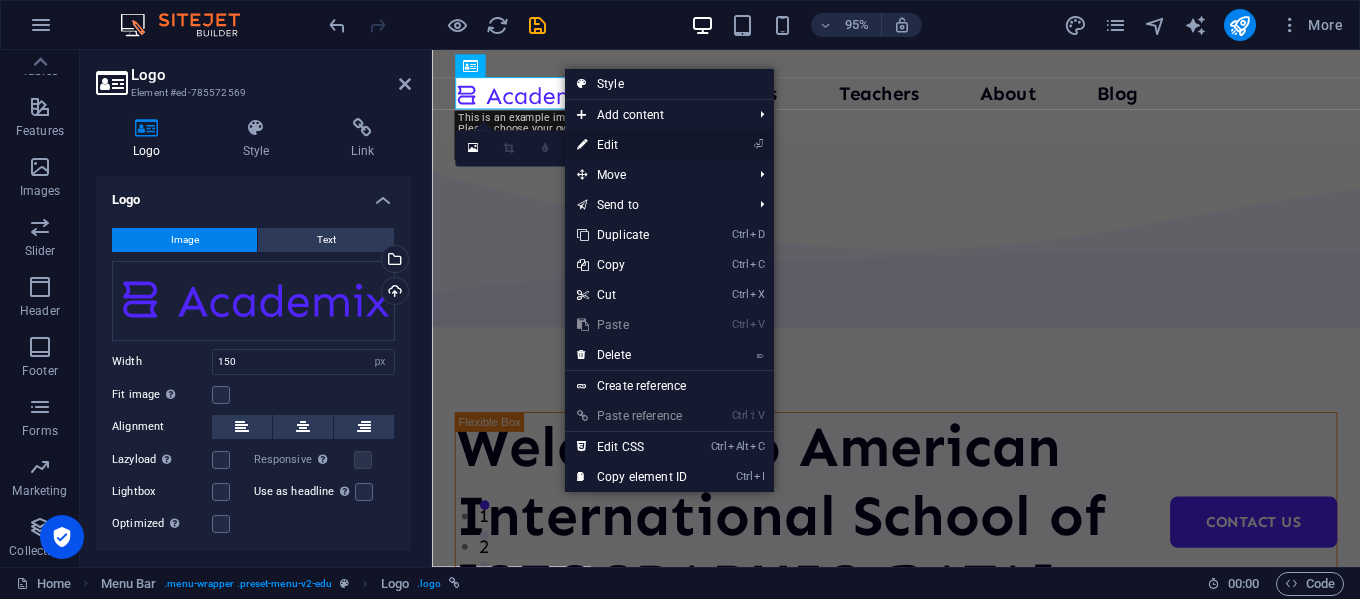 click on "⏎  Edit" at bounding box center (632, 145) 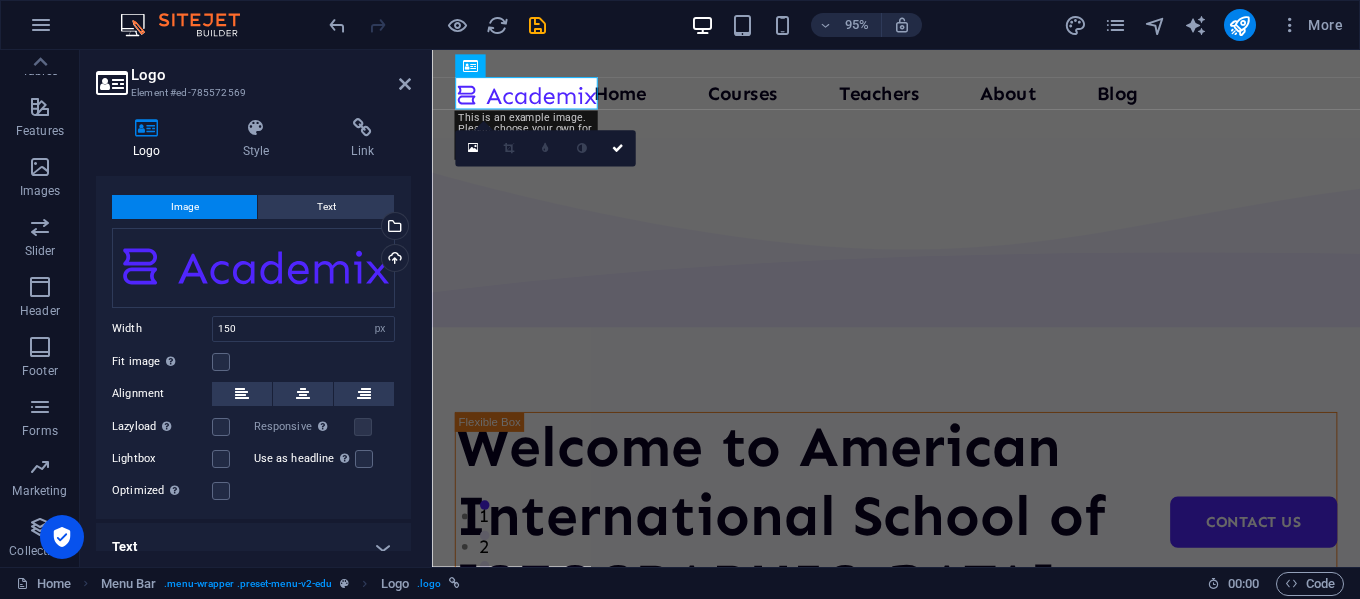 scroll, scrollTop: 0, scrollLeft: 0, axis: both 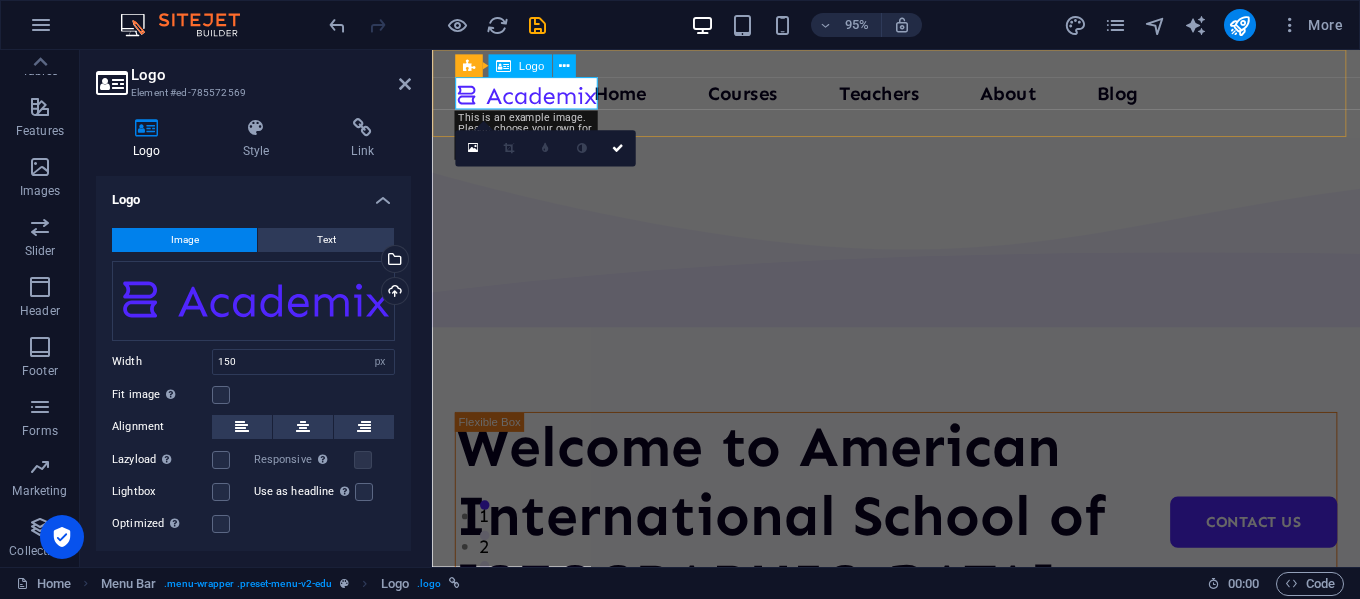 click at bounding box center (531, 96) 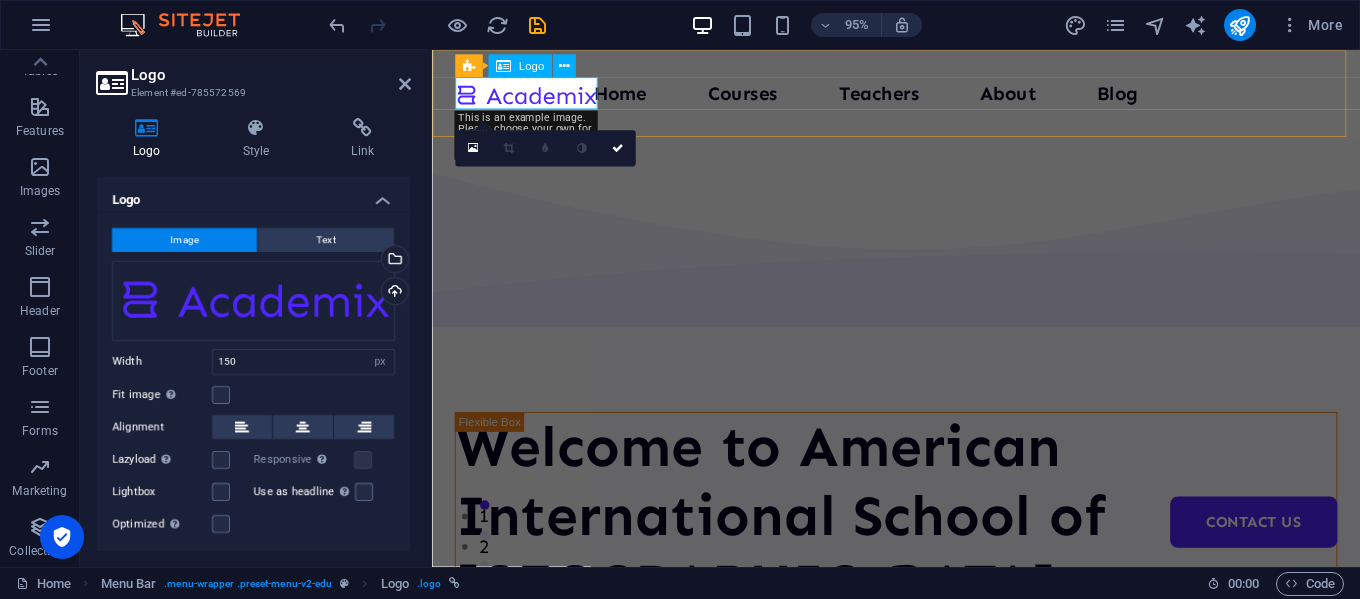click at bounding box center [531, 96] 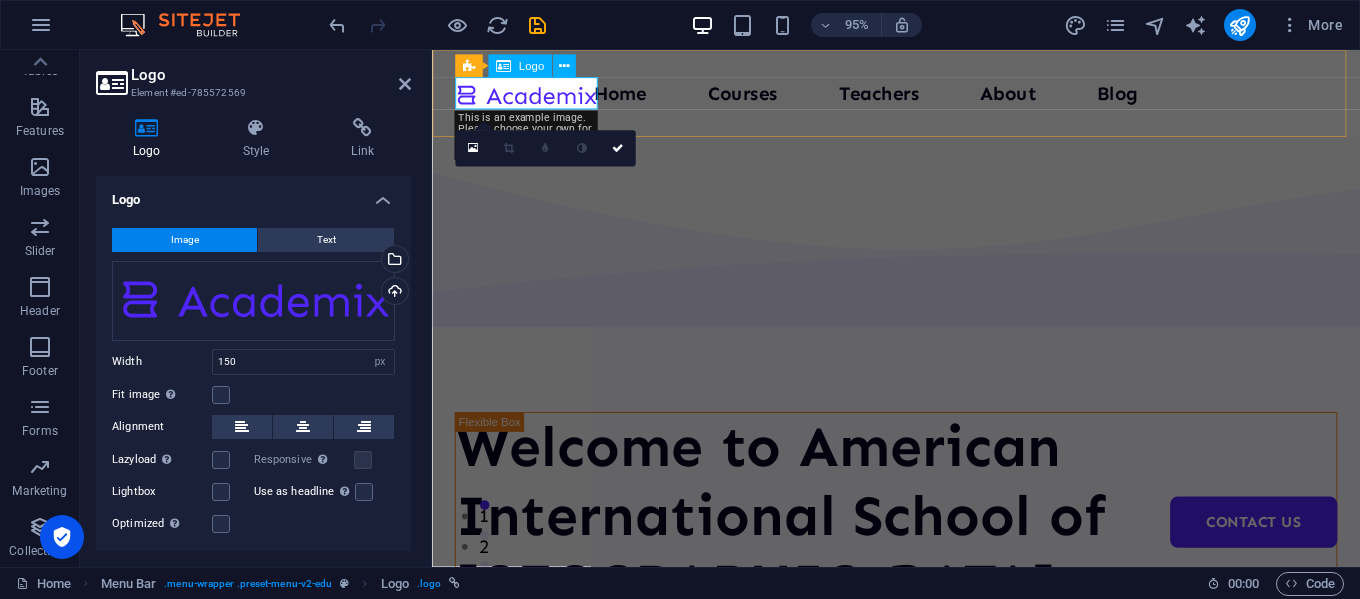 click at bounding box center [531, 96] 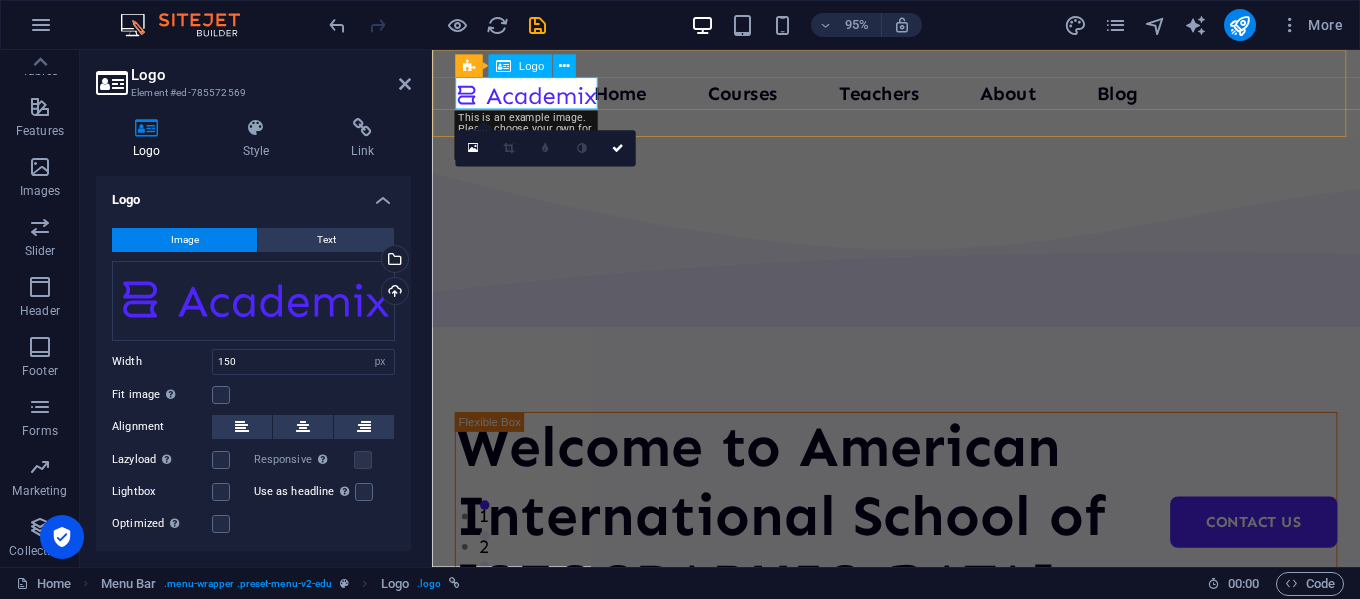 click at bounding box center [531, 96] 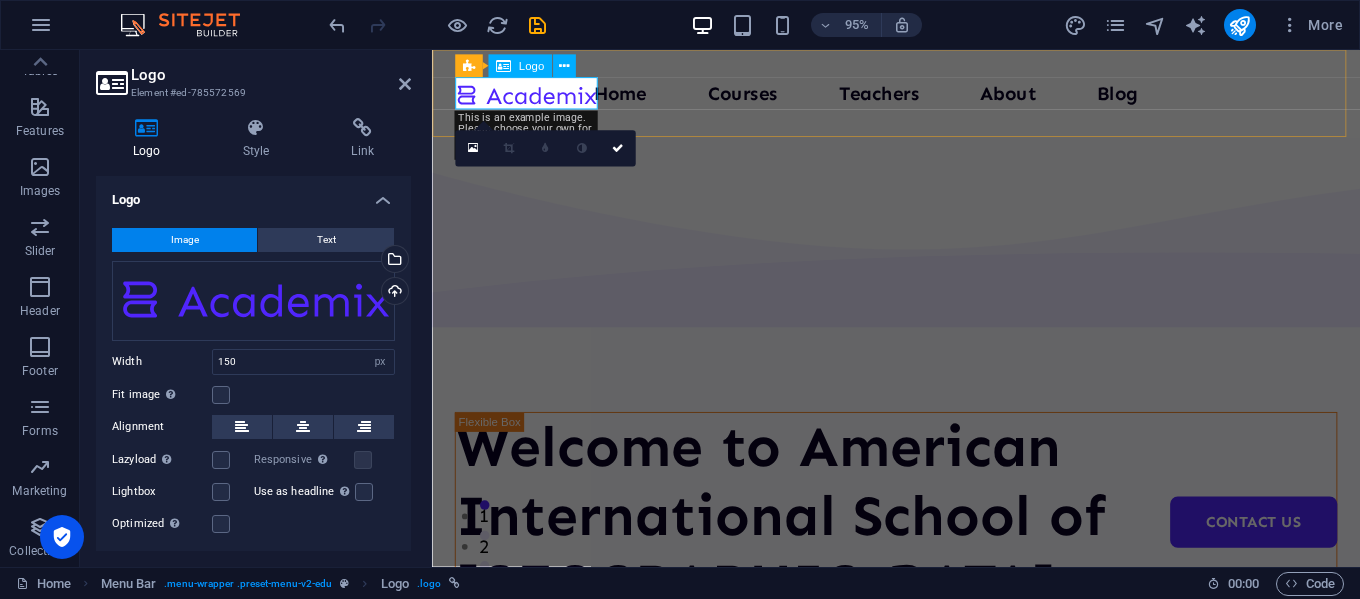 click at bounding box center (531, 96) 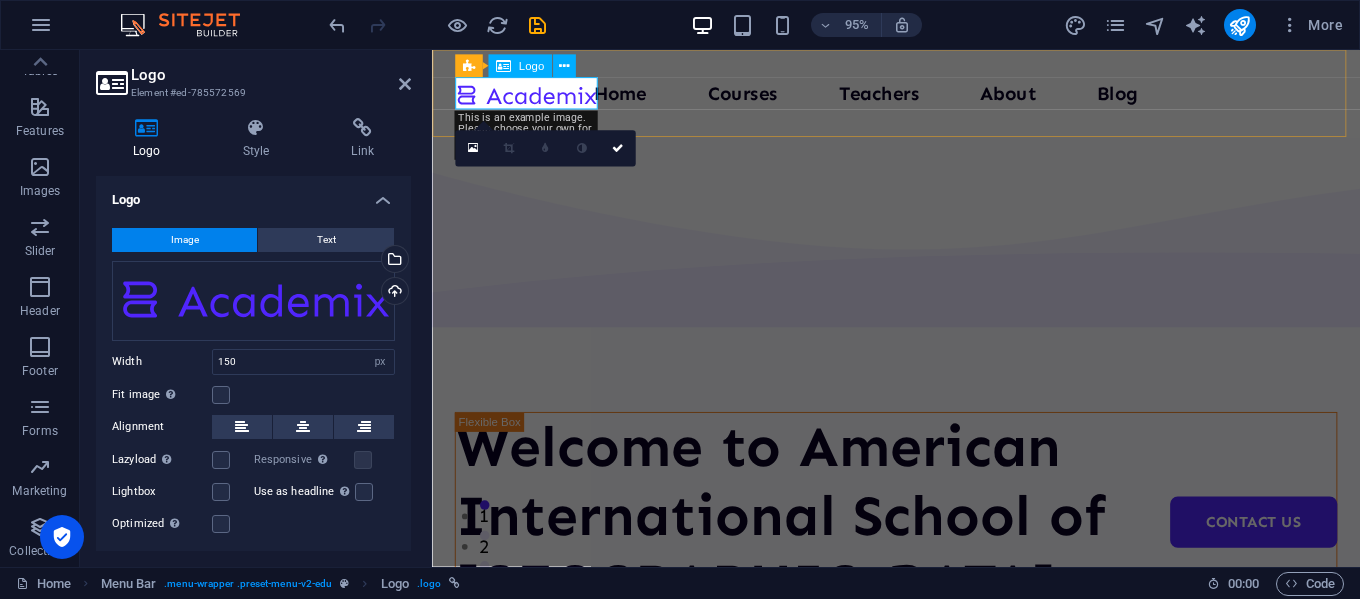 click at bounding box center [531, 96] 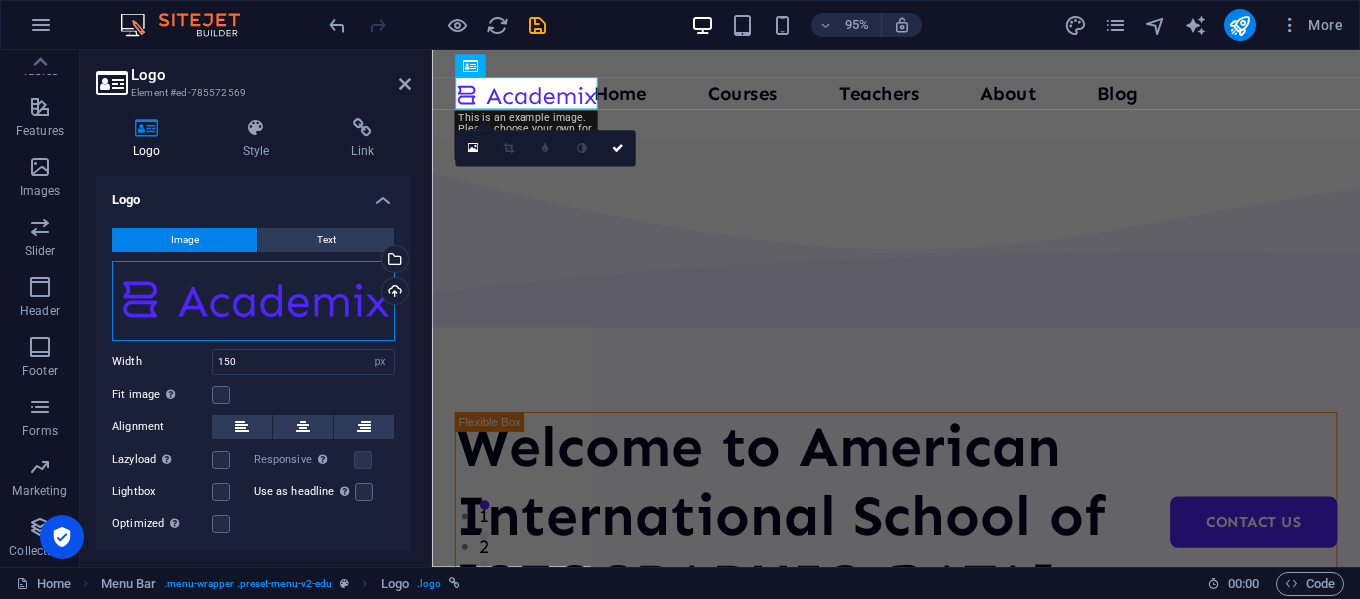 click on "Drag files here, click to choose files or select files from Files or our free stock photos & videos" at bounding box center (253, 301) 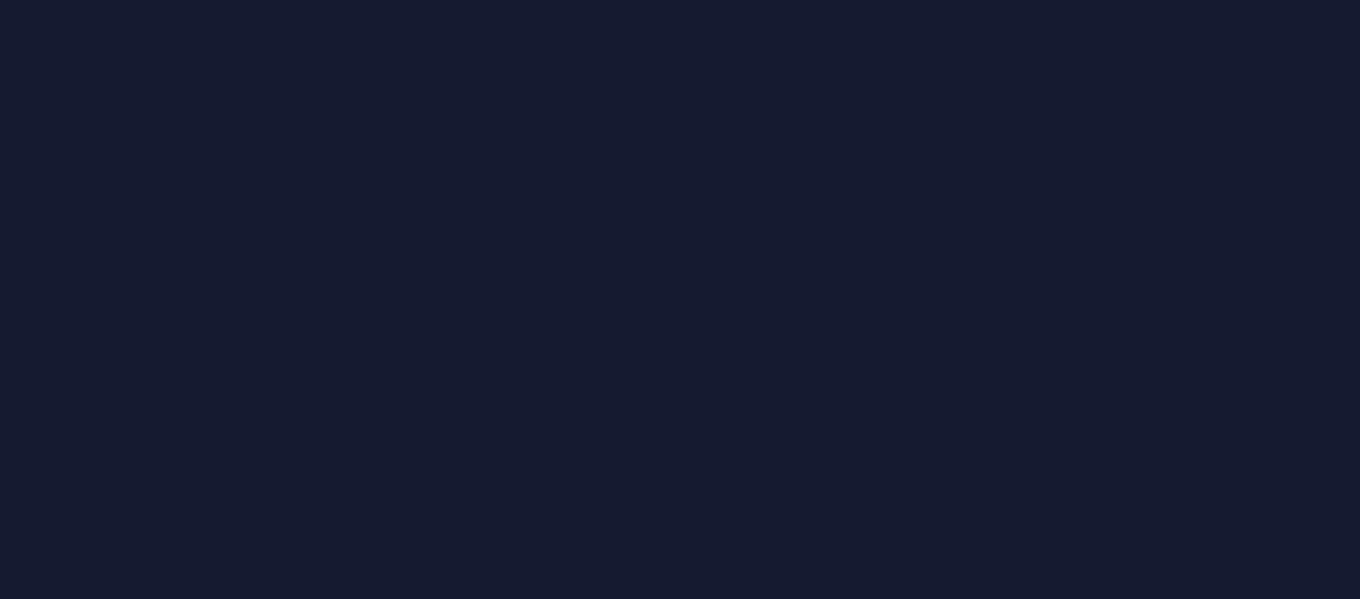 scroll, scrollTop: 0, scrollLeft: 0, axis: both 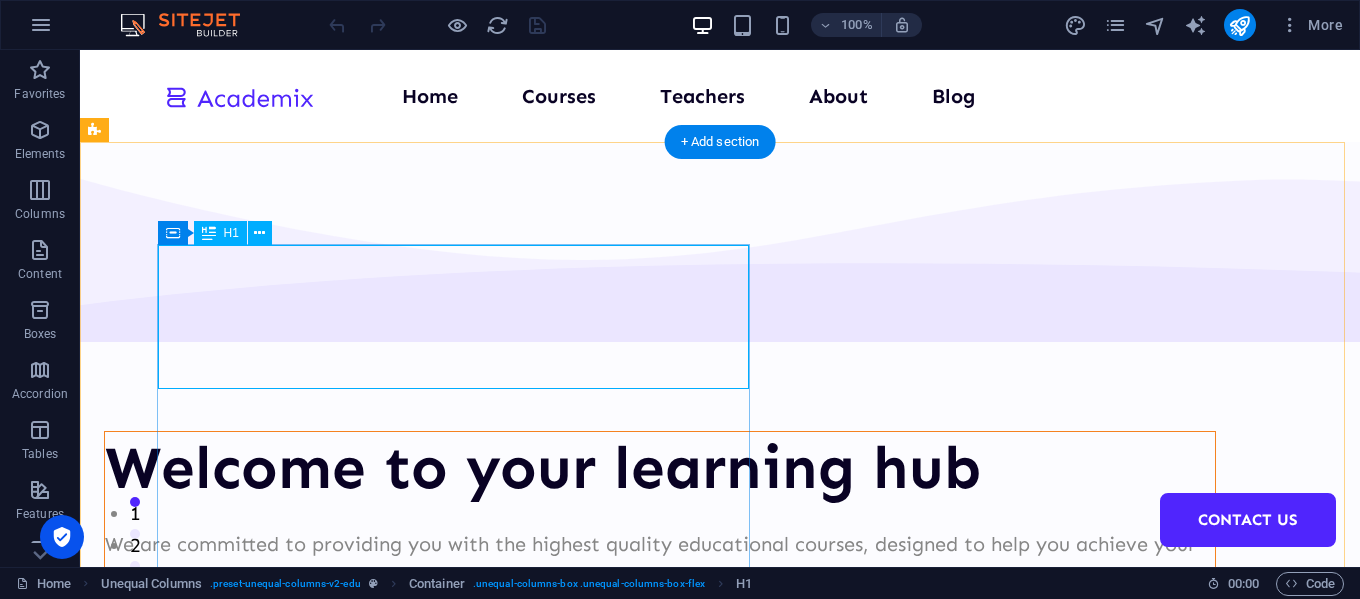 click on "Welcome to your learning hub" at bounding box center [660, 468] 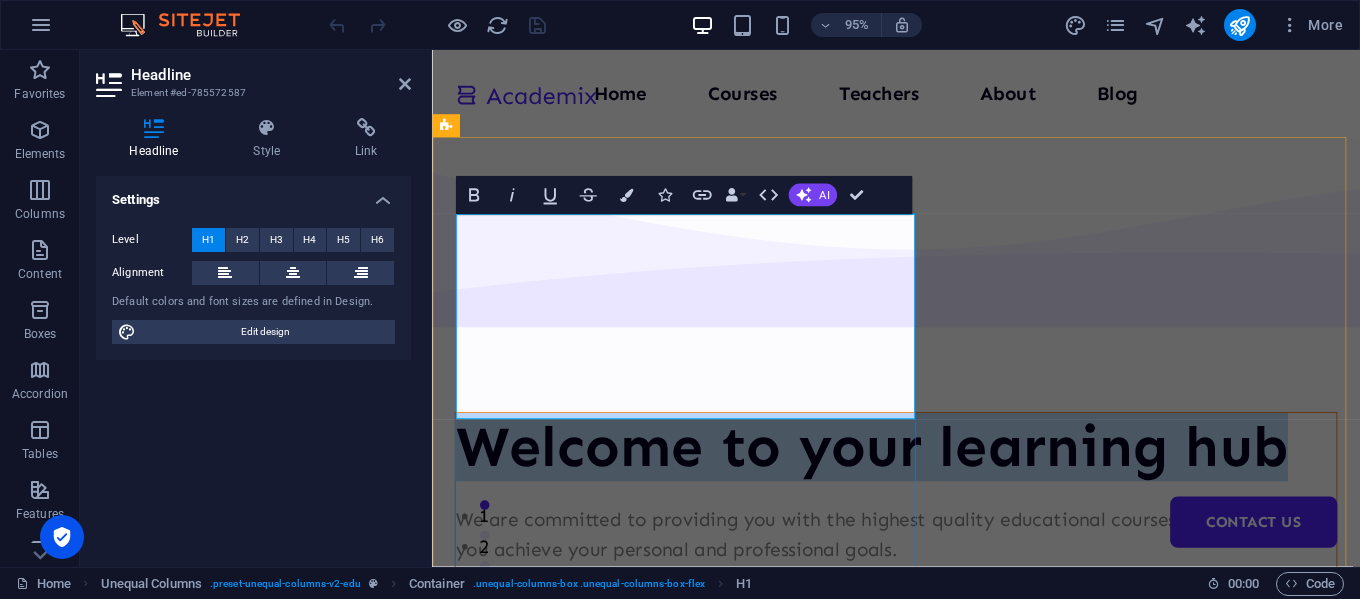 click on "Welcome to your learning hub" at bounding box center [920, 468] 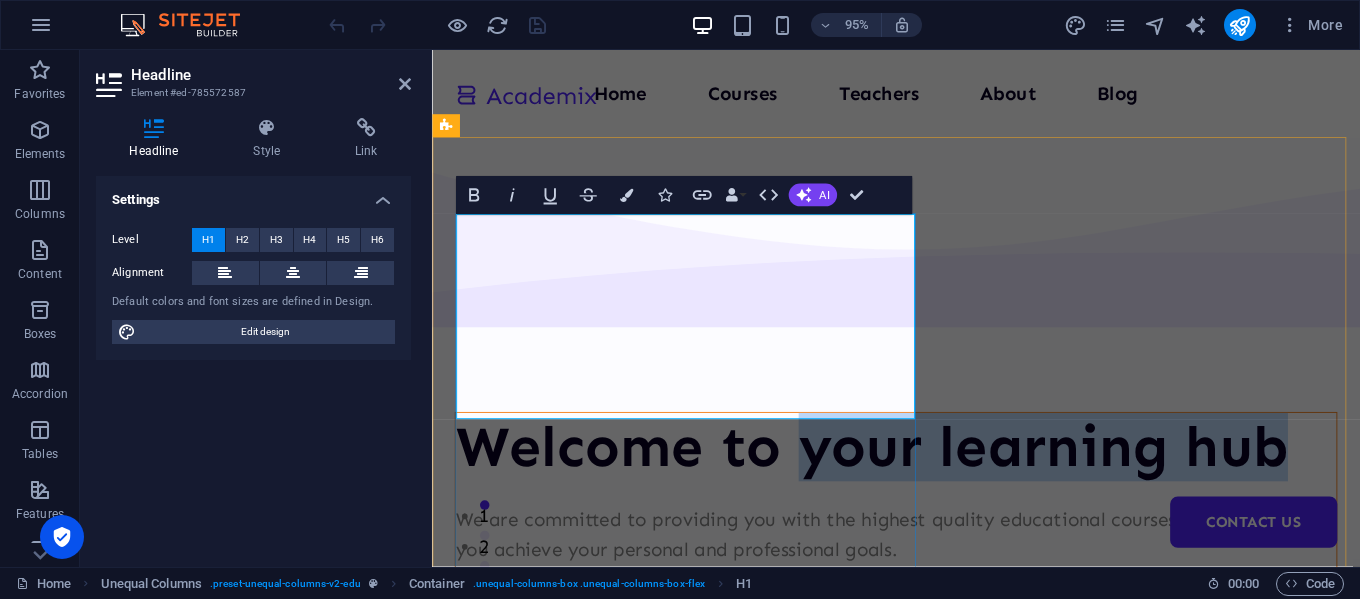 drag, startPoint x: 591, startPoint y: 408, endPoint x: 467, endPoint y: 336, distance: 143.38759 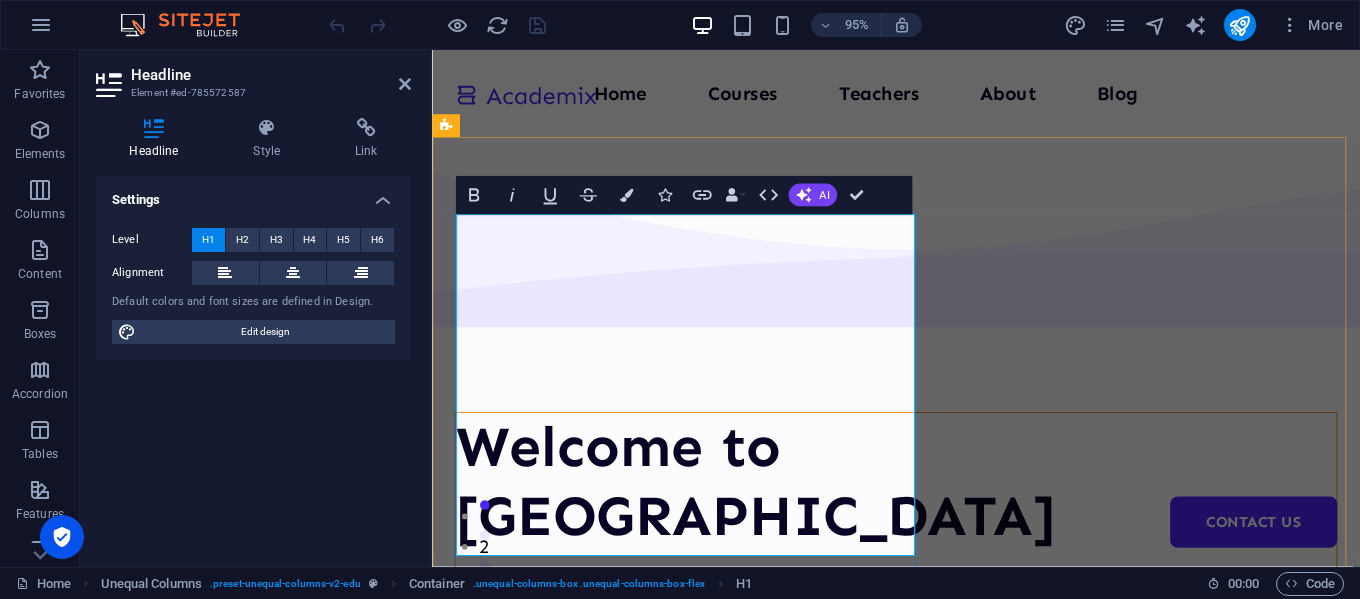 click on "Welcome to [GEOGRAPHIC_DATA]" at bounding box center [920, 504] 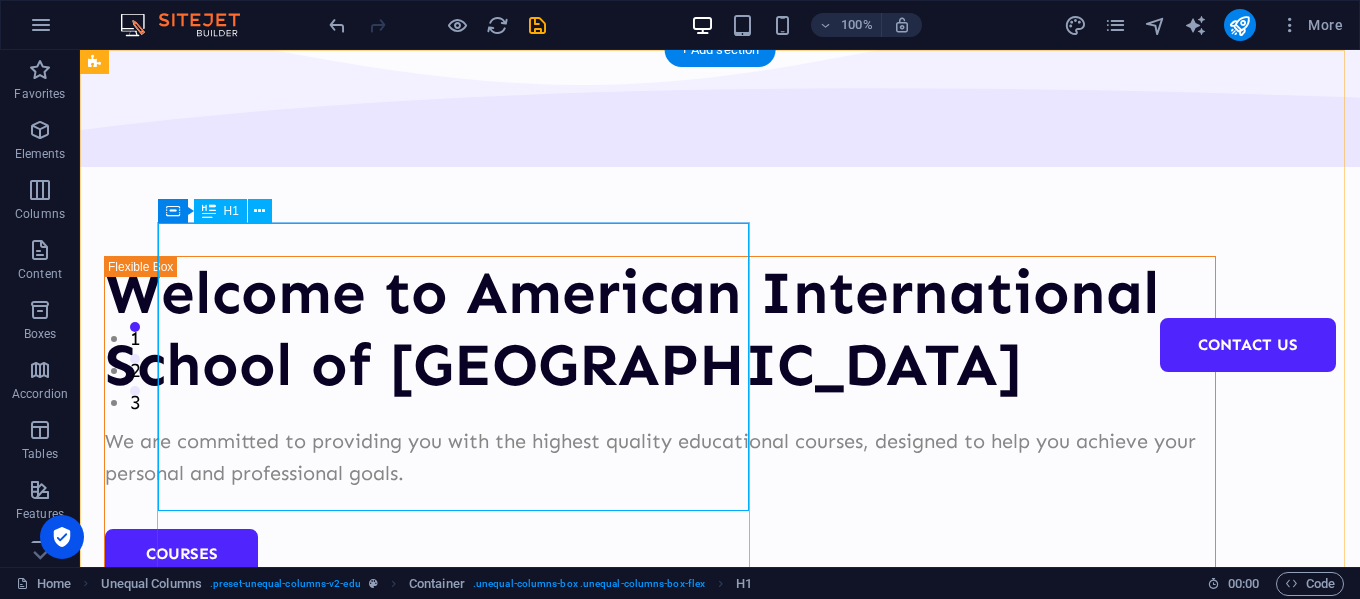 scroll, scrollTop: 0, scrollLeft: 0, axis: both 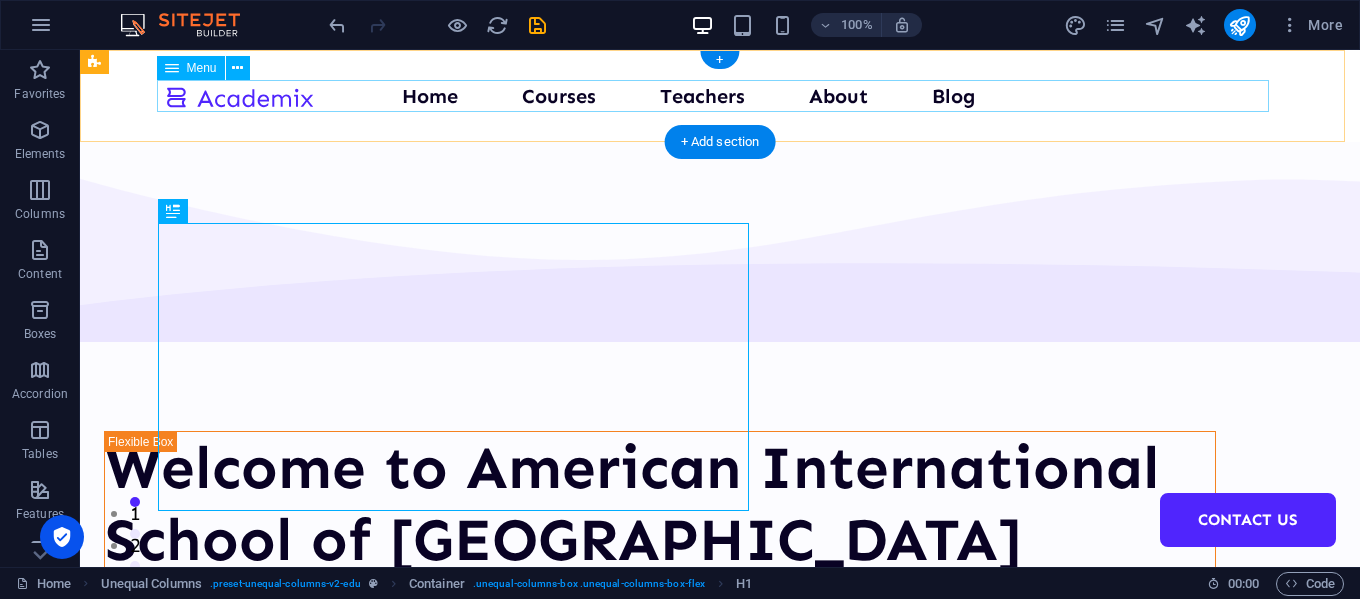 click on "Home Courses Teachers About Blog Contact Us" at bounding box center (720, 96) 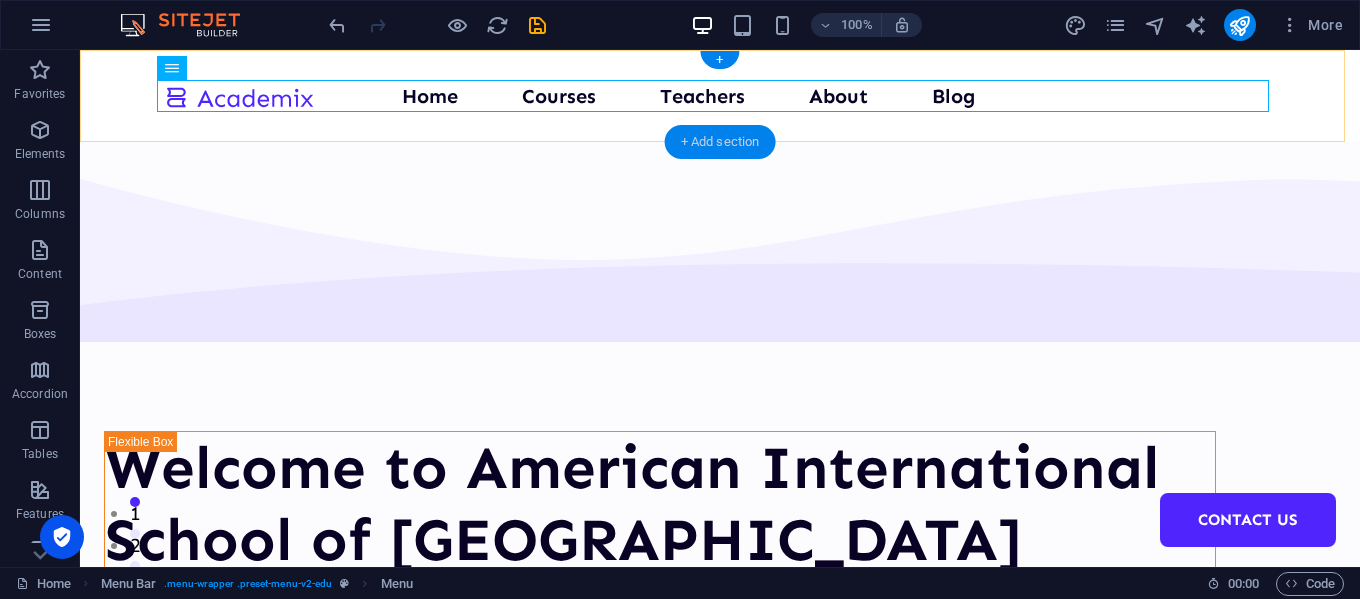 click on "+ Add section" at bounding box center (720, 142) 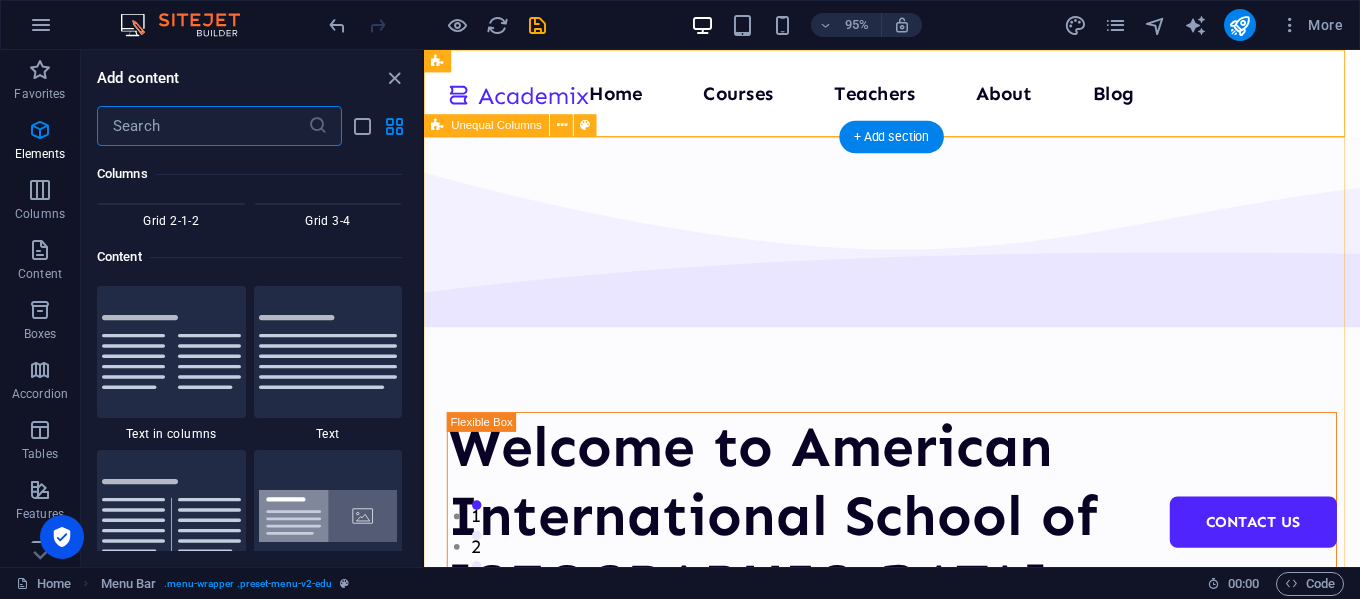scroll, scrollTop: 3499, scrollLeft: 0, axis: vertical 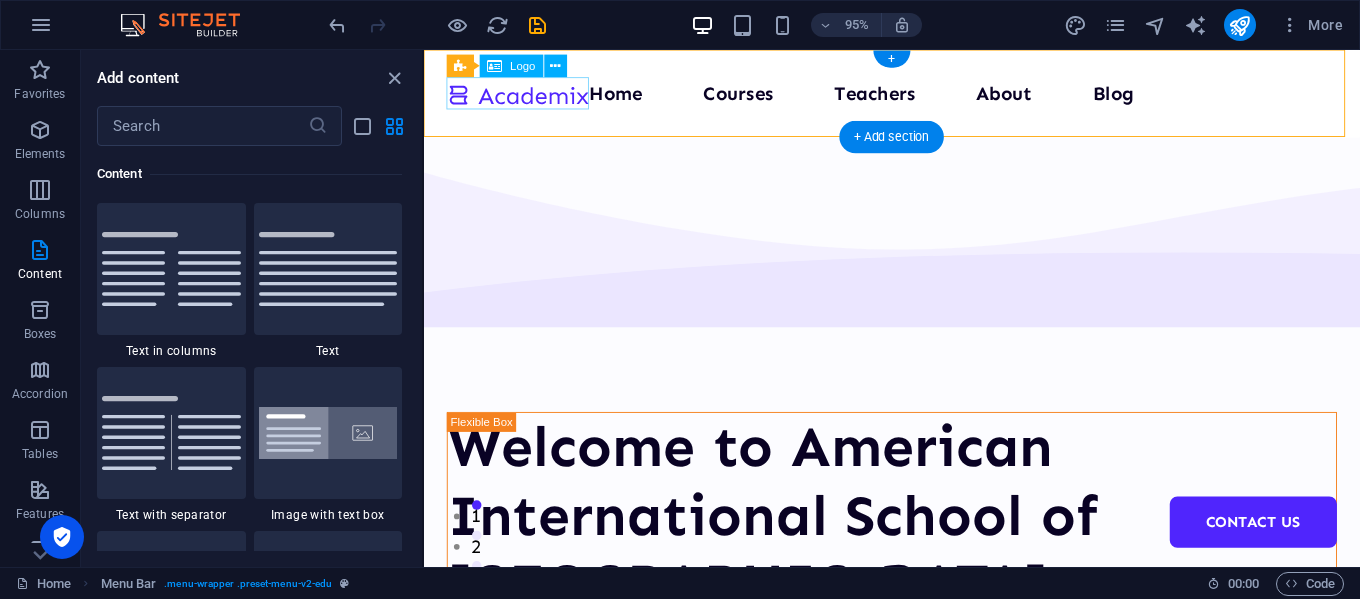 click at bounding box center (523, 96) 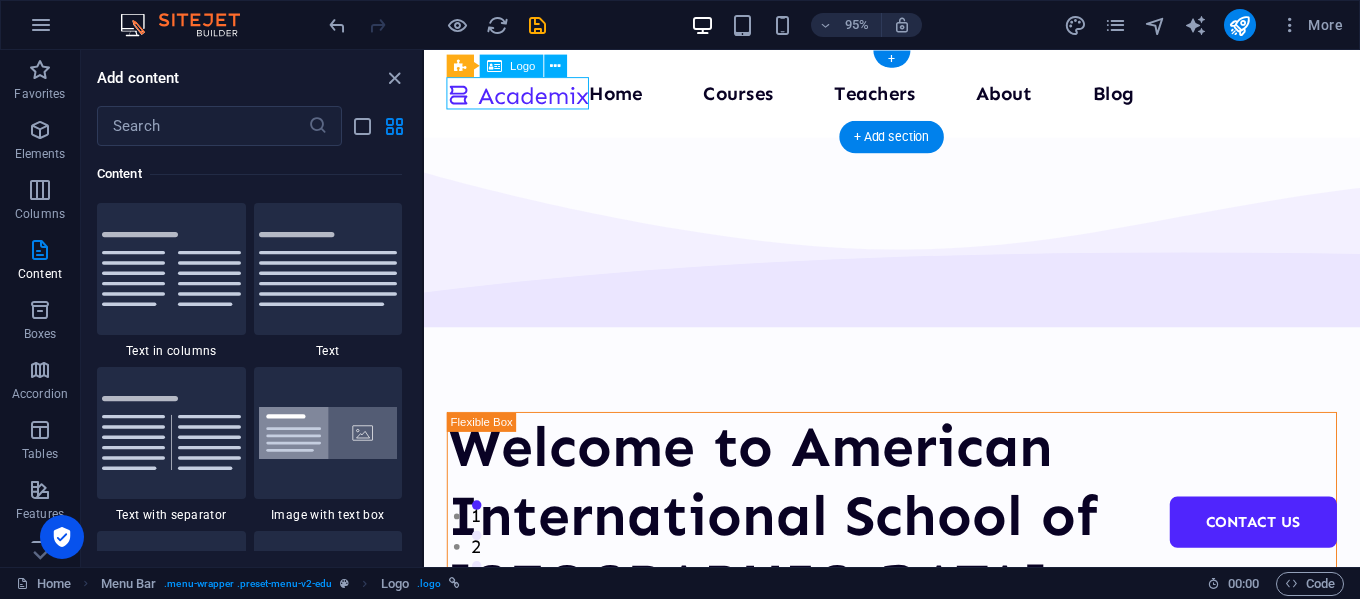 click at bounding box center (523, 96) 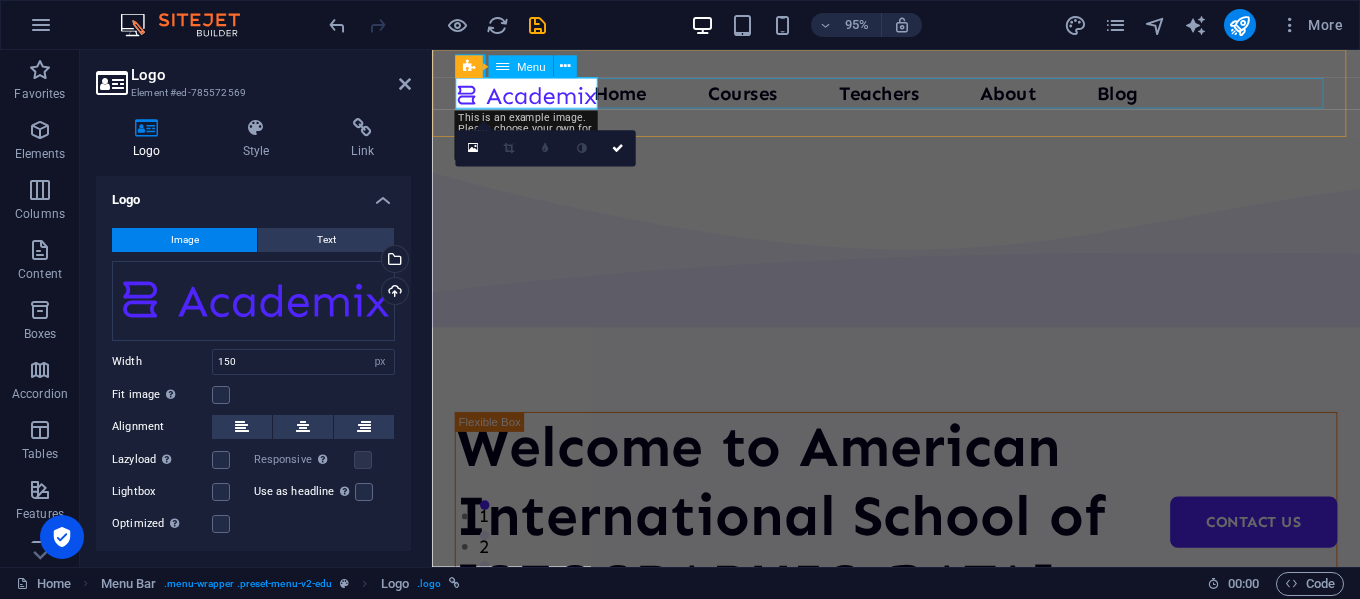 click on "Home Courses Teachers About Blog Contact Us" at bounding box center (920, 96) 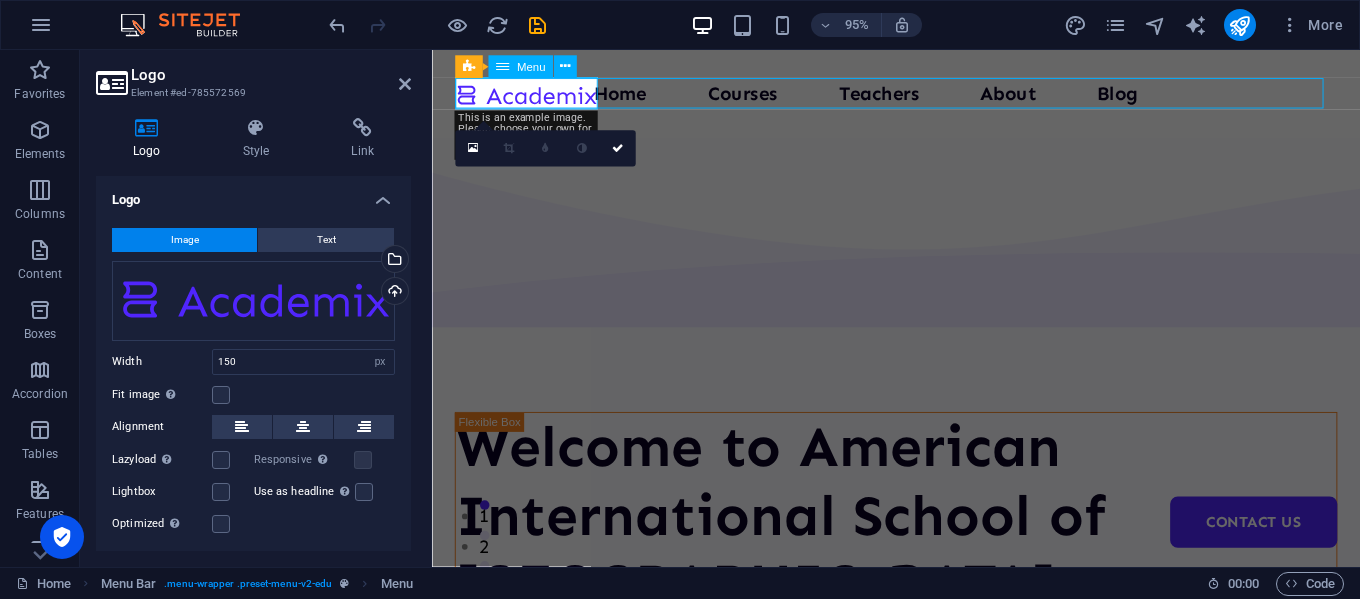 click on "Home Courses Teachers About Blog Contact Us" at bounding box center [920, 96] 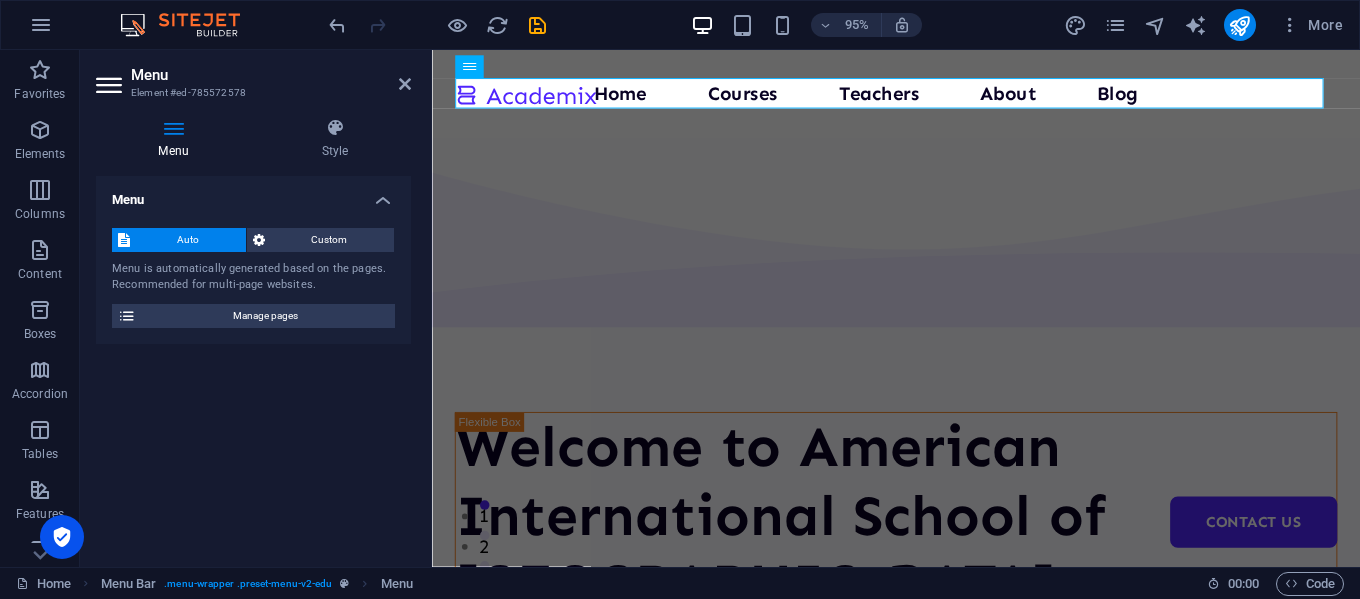click on "Menu" at bounding box center [253, 194] 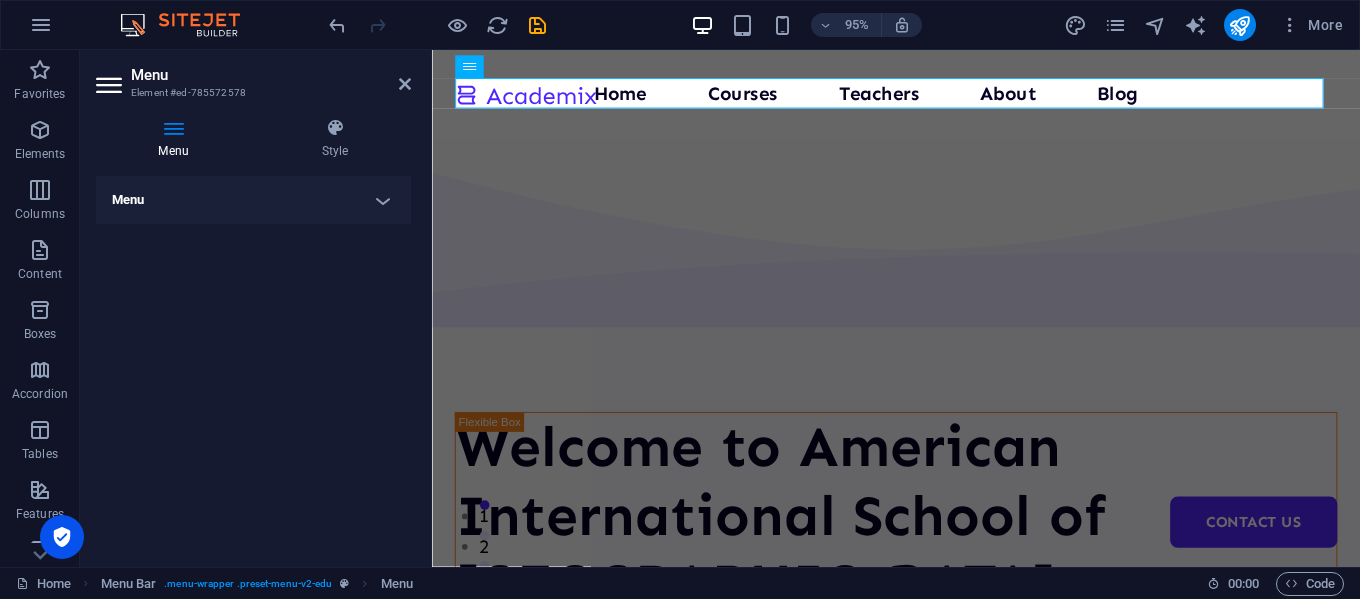 click on "Menu" at bounding box center [253, 200] 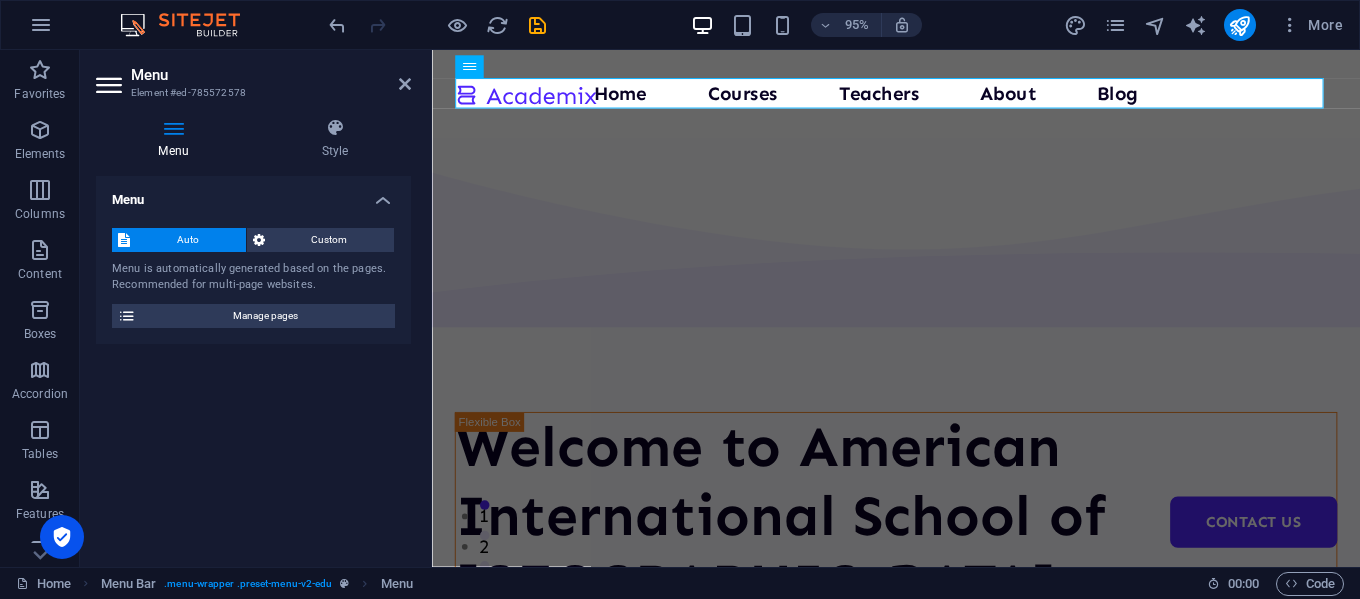 click at bounding box center (173, 128) 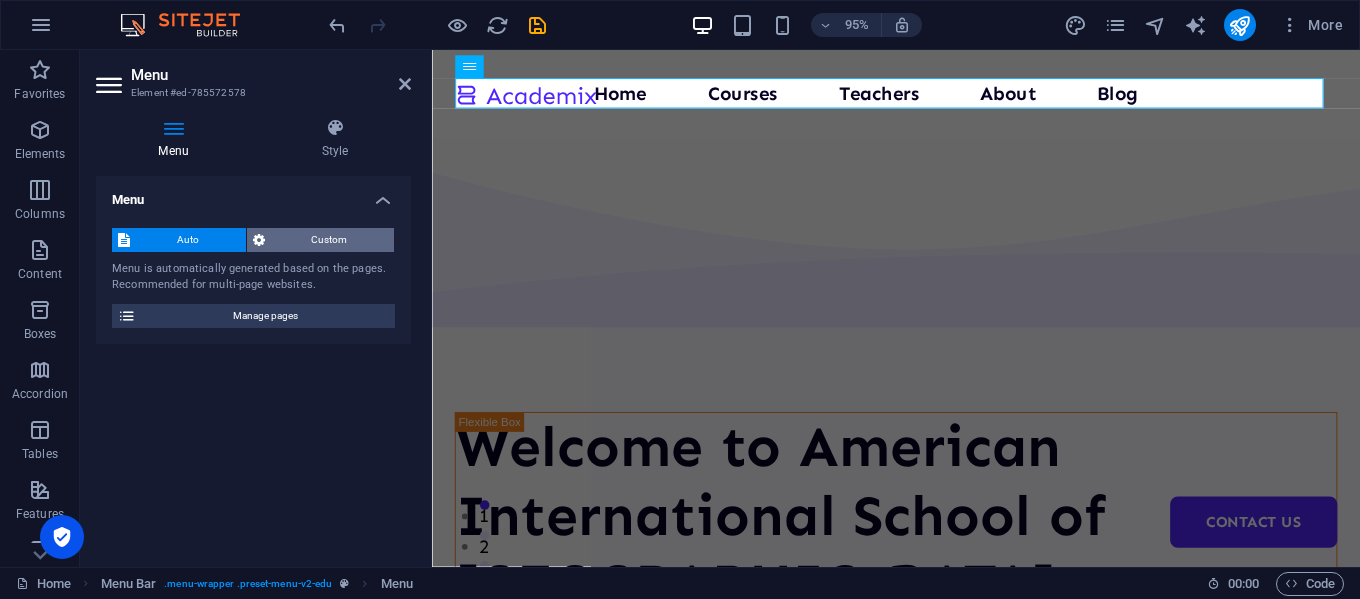 click on "Custom" at bounding box center [330, 240] 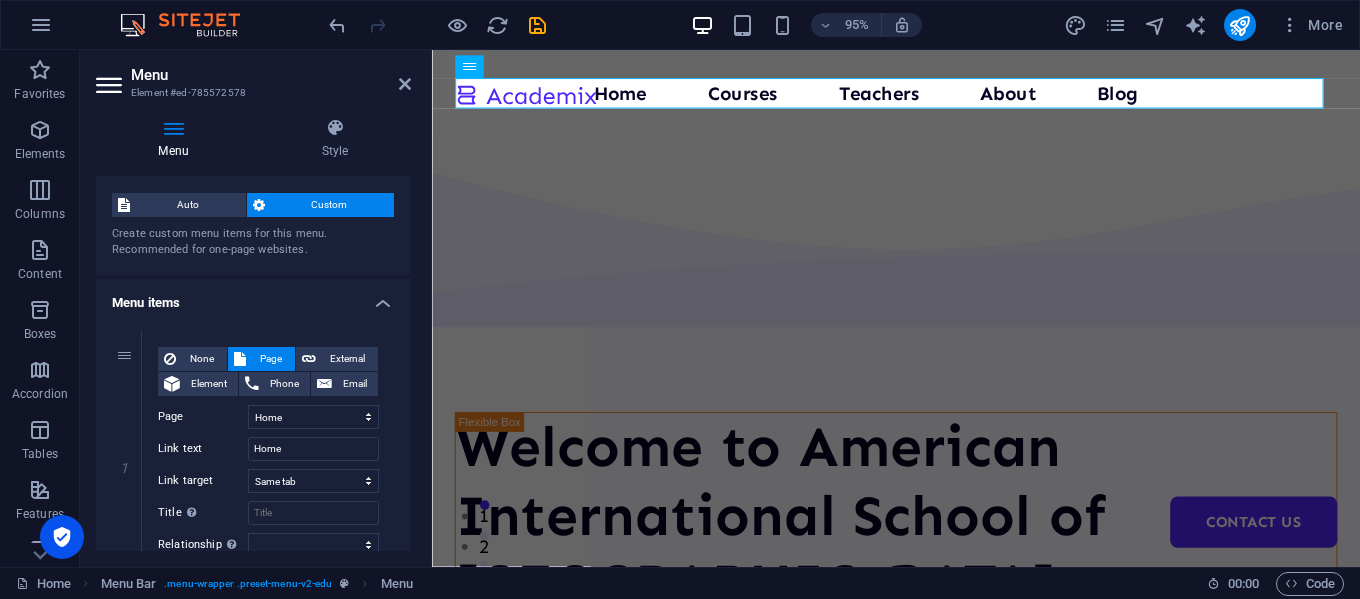scroll, scrollTop: 0, scrollLeft: 0, axis: both 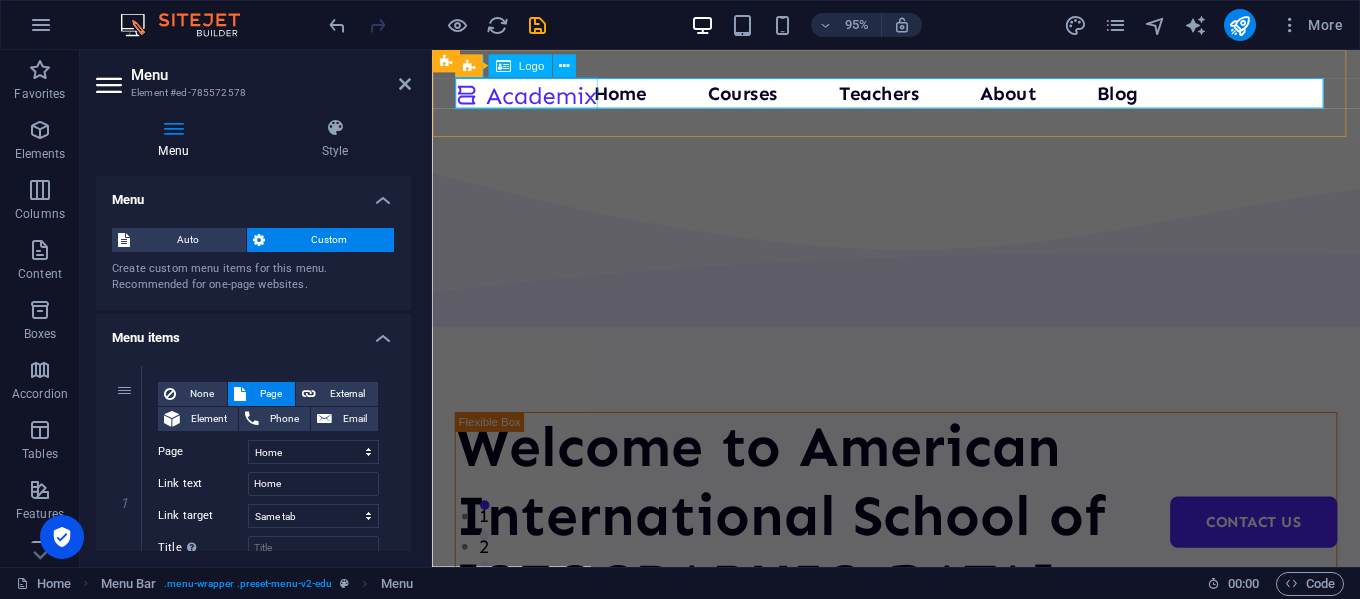 click at bounding box center (531, 96) 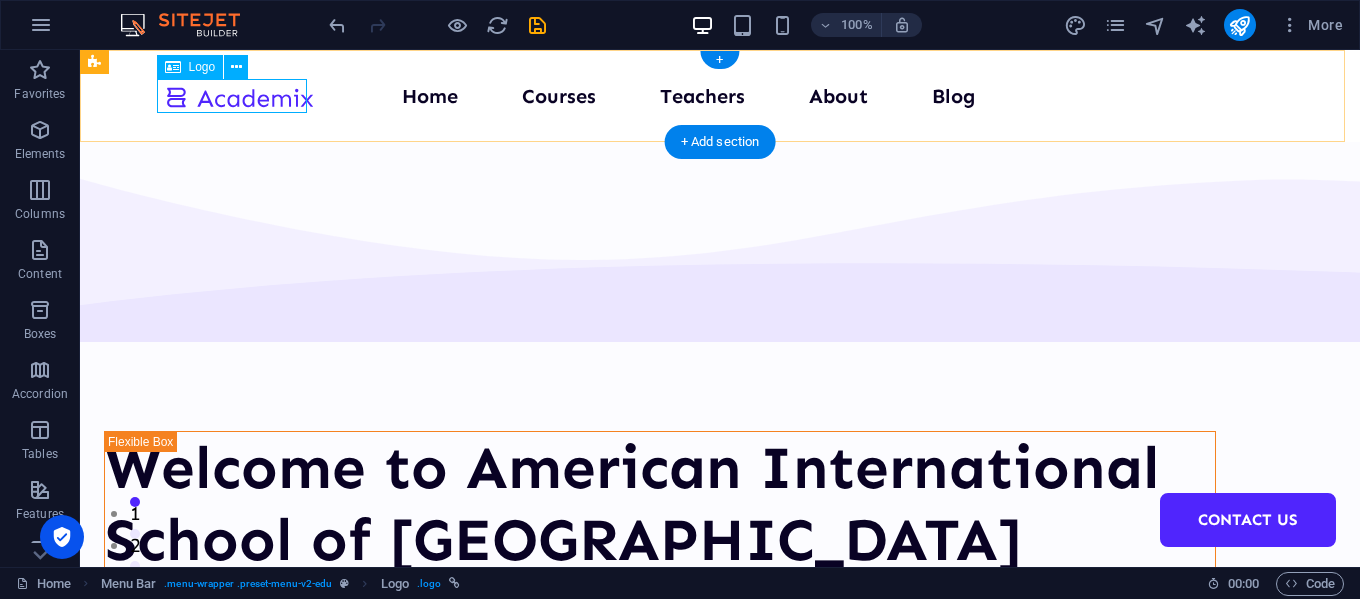click at bounding box center (239, 96) 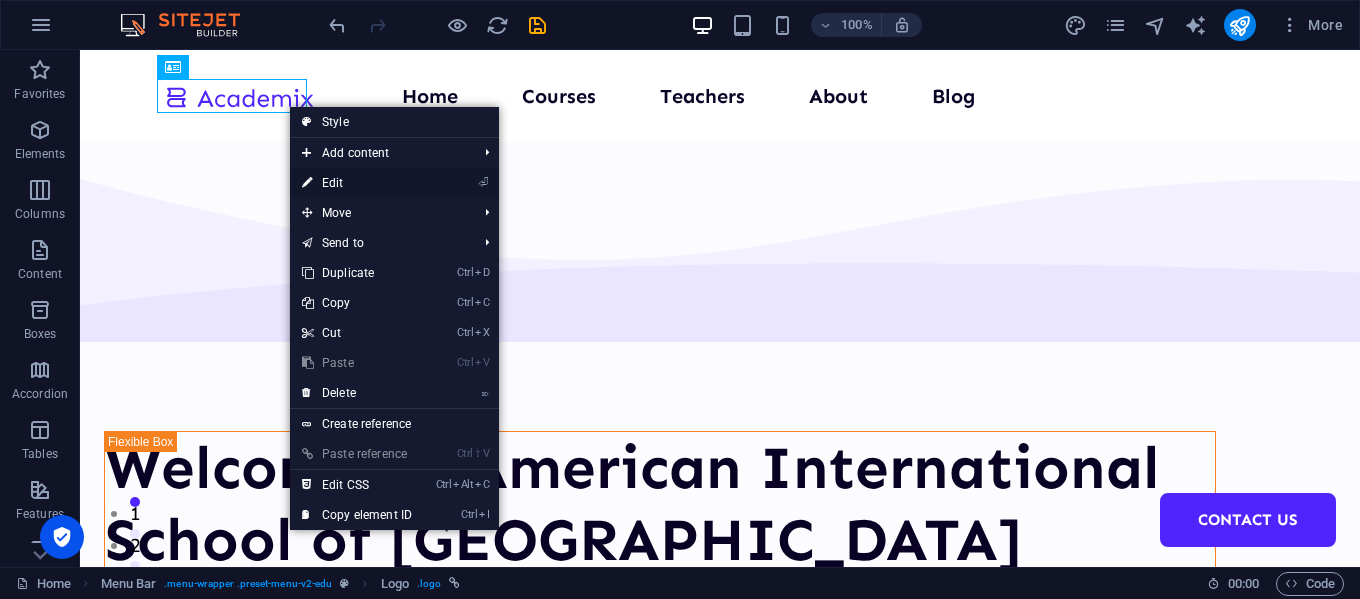 click on "⏎  Edit" at bounding box center (357, 183) 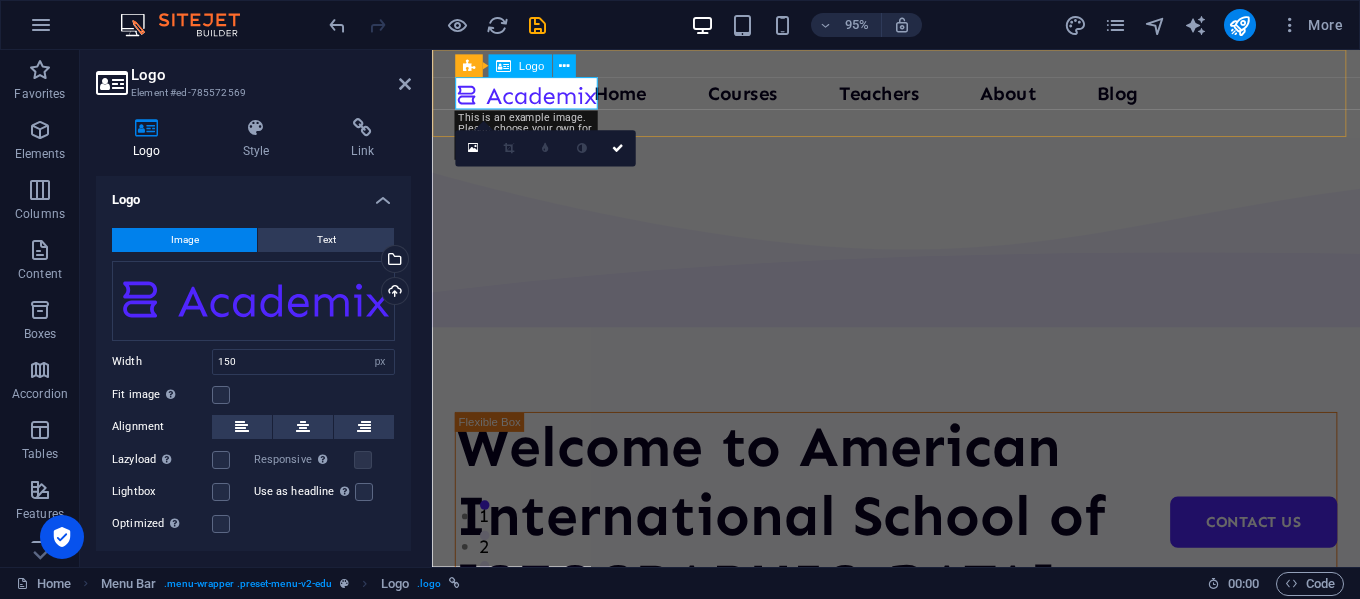 click at bounding box center (531, 96) 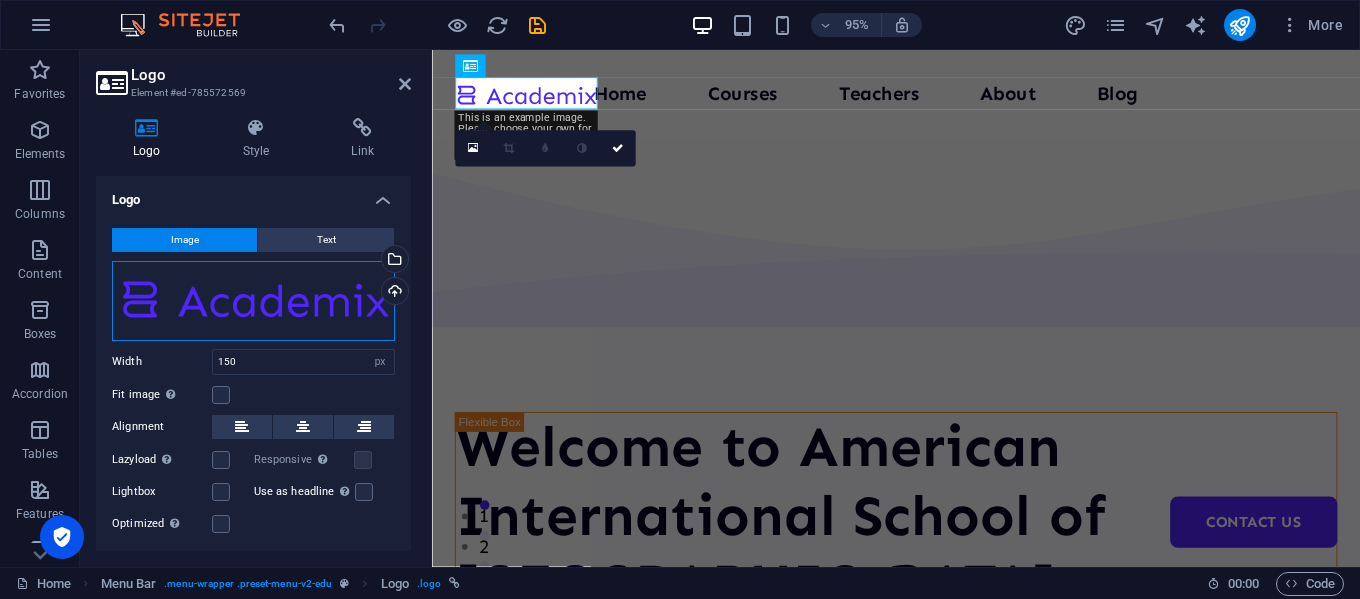 click on "Drag files here, click to choose files or select files from Files or our free stock photos & videos" at bounding box center [253, 301] 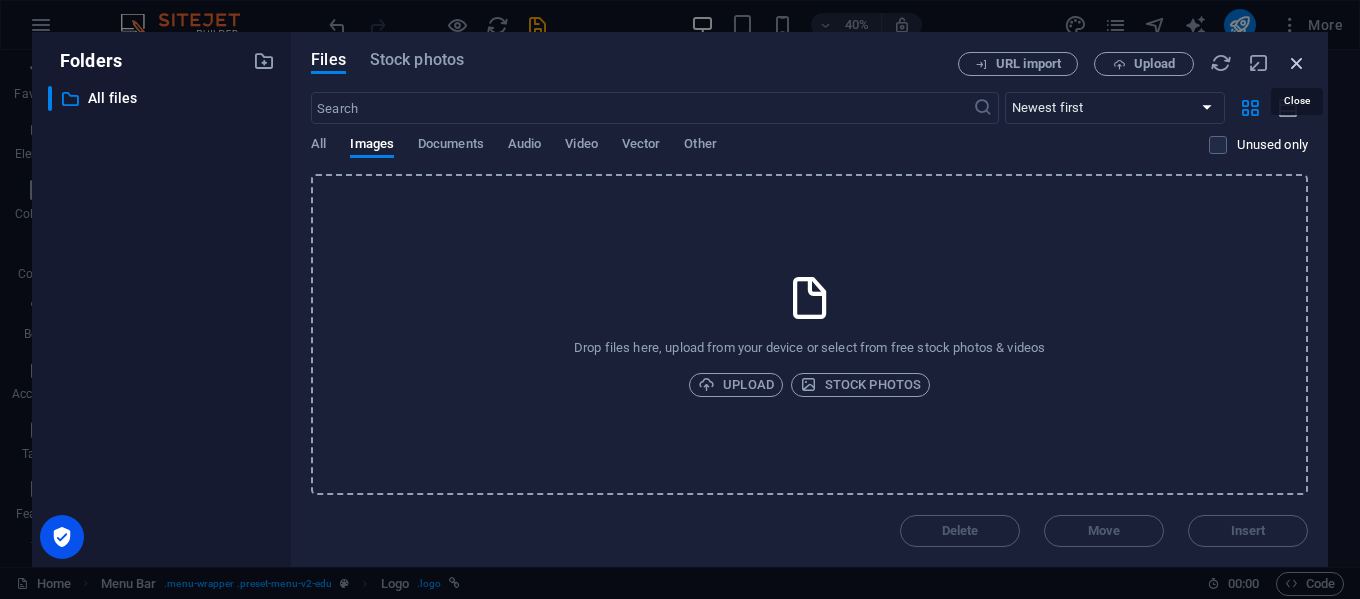 drag, startPoint x: 1290, startPoint y: 65, endPoint x: 133, endPoint y: 535, distance: 1248.8191 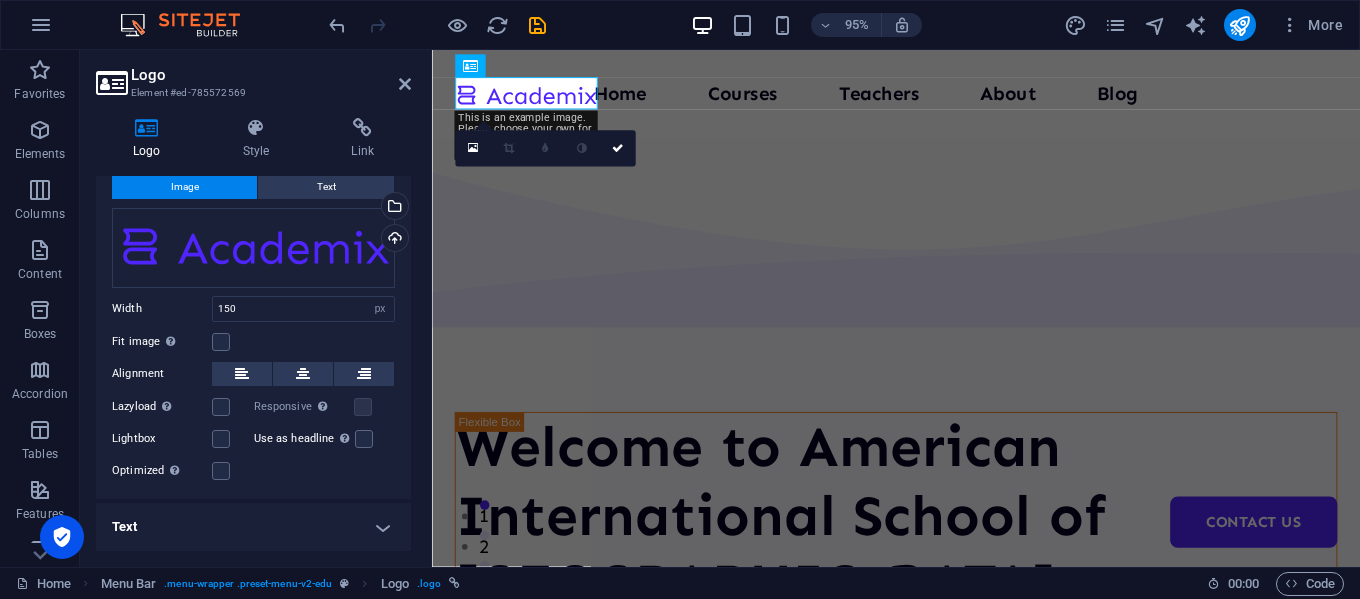 scroll, scrollTop: 0, scrollLeft: 0, axis: both 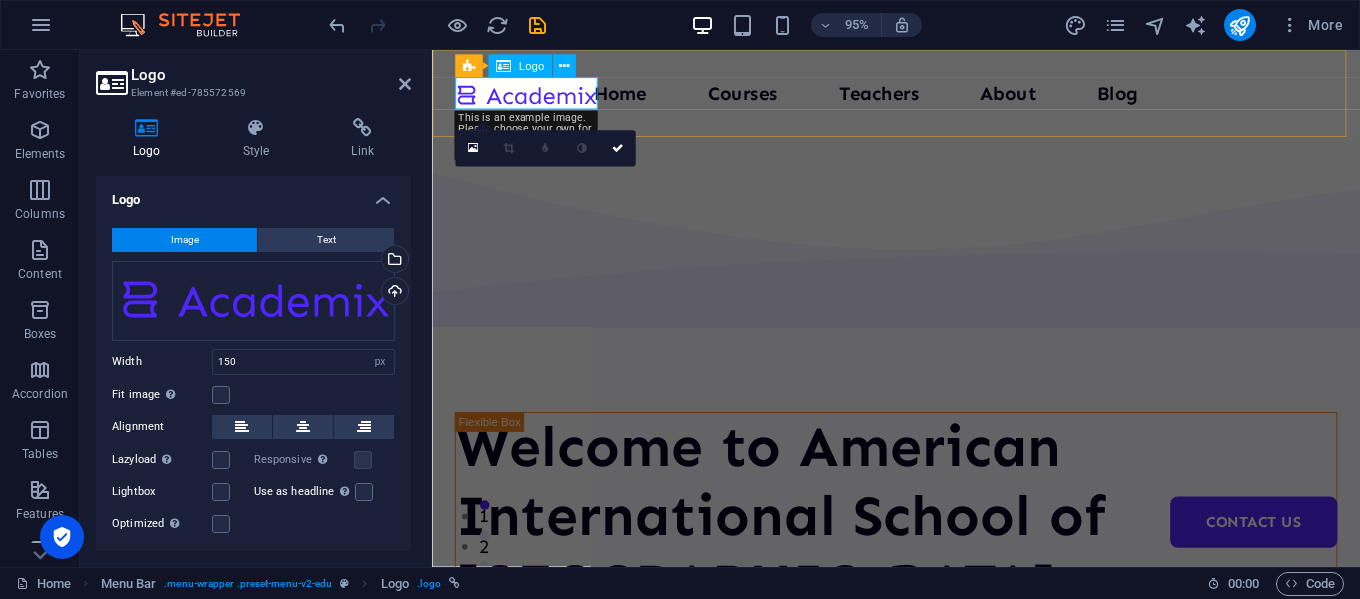 click at bounding box center (531, 96) 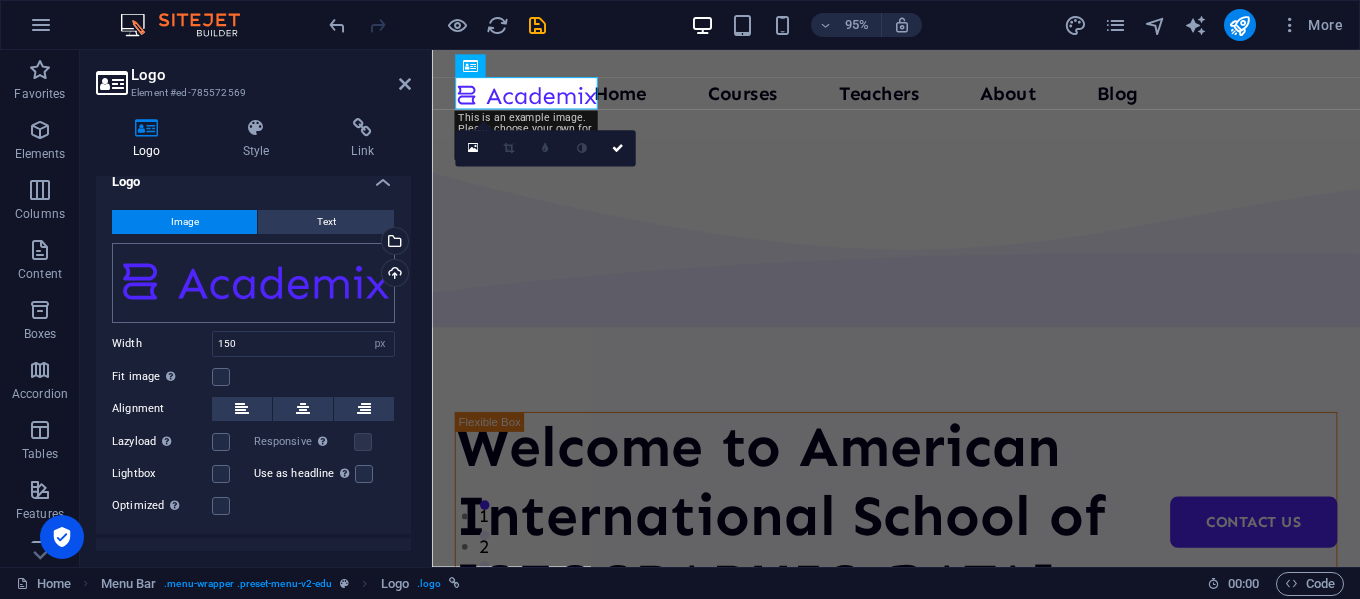 scroll, scrollTop: 0, scrollLeft: 0, axis: both 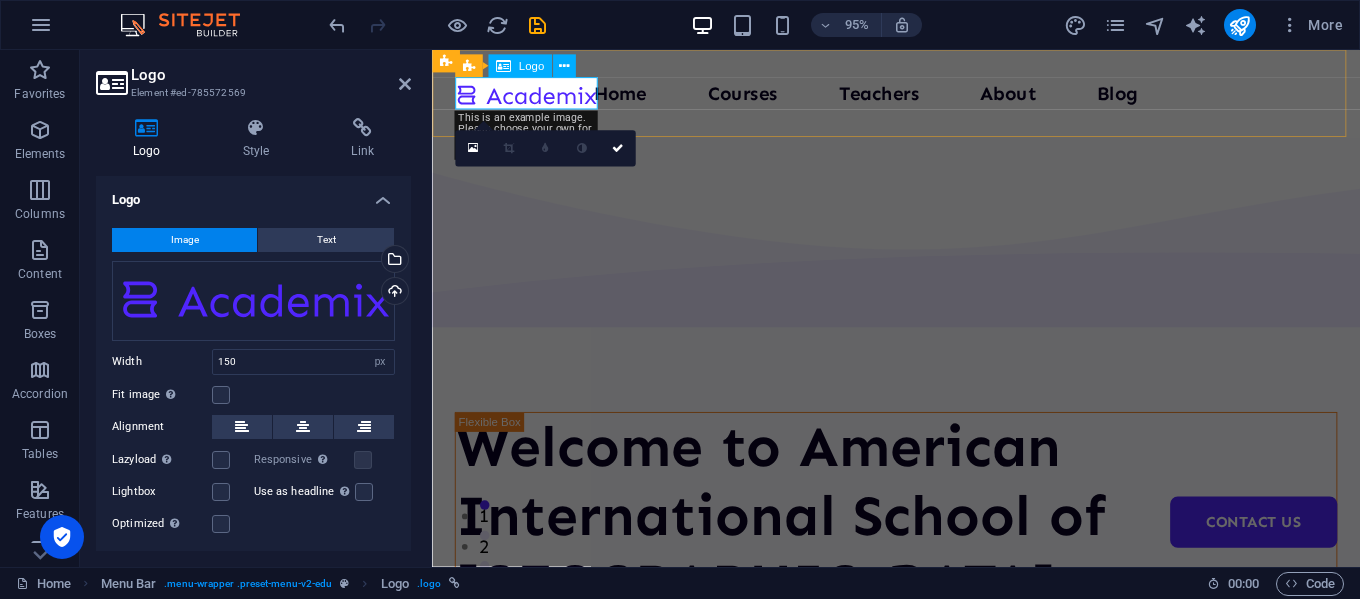 click at bounding box center (531, 96) 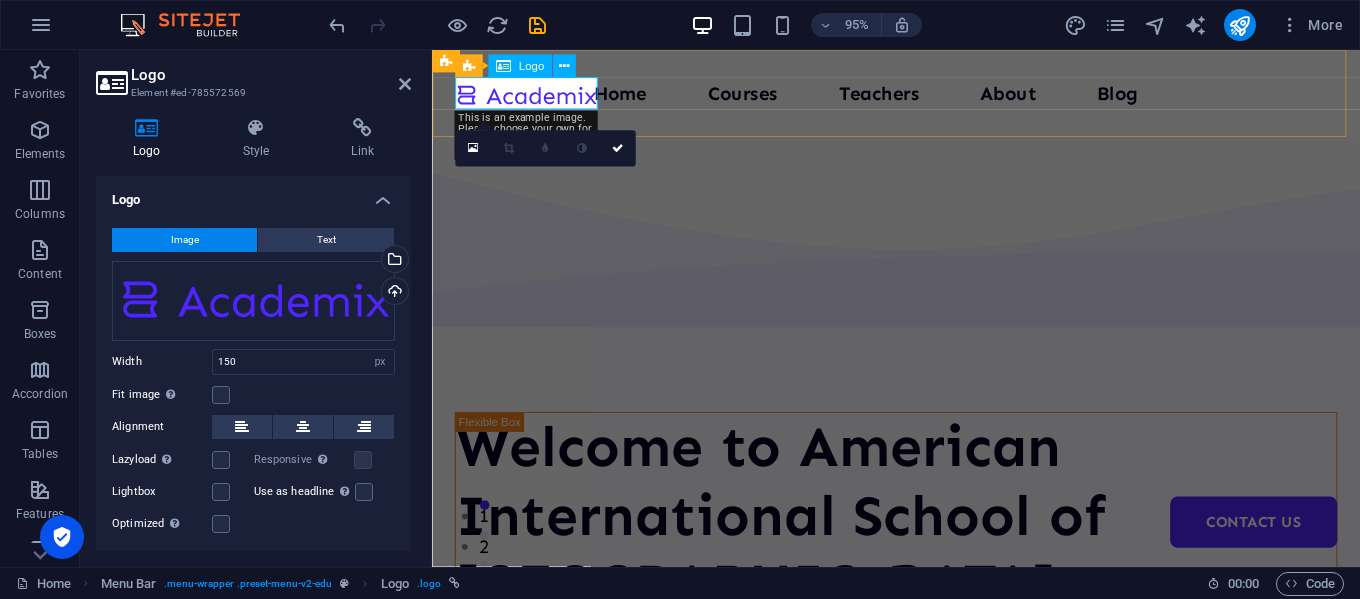 click at bounding box center [531, 96] 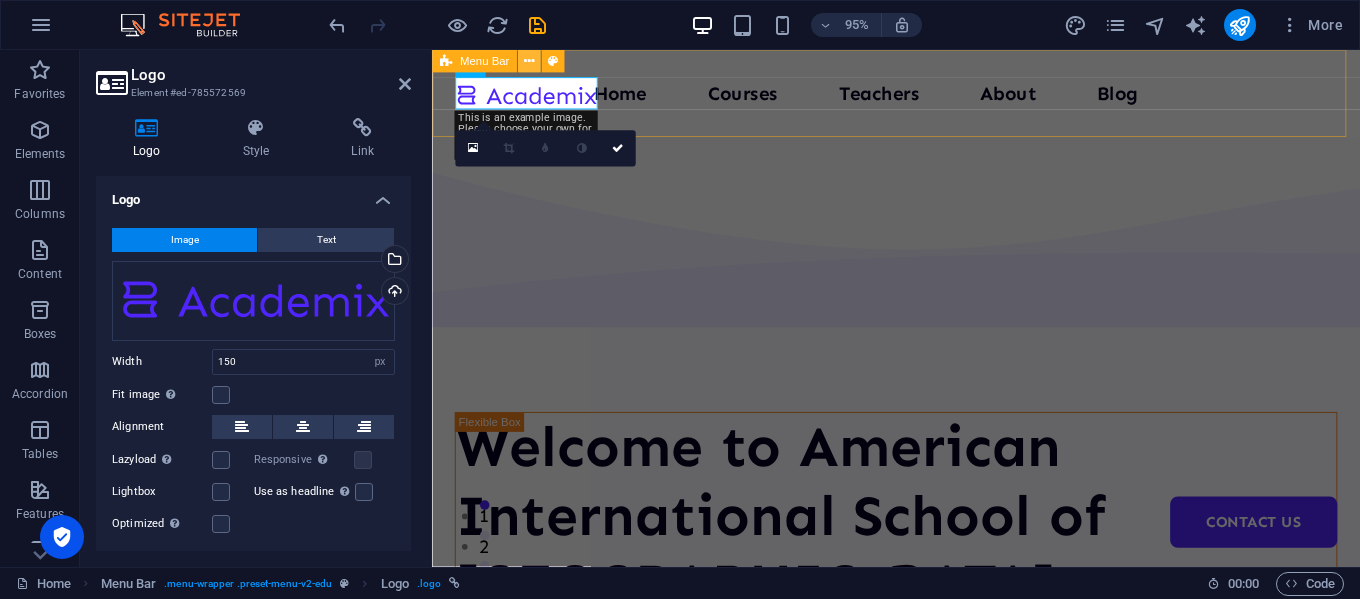 click at bounding box center [529, 61] 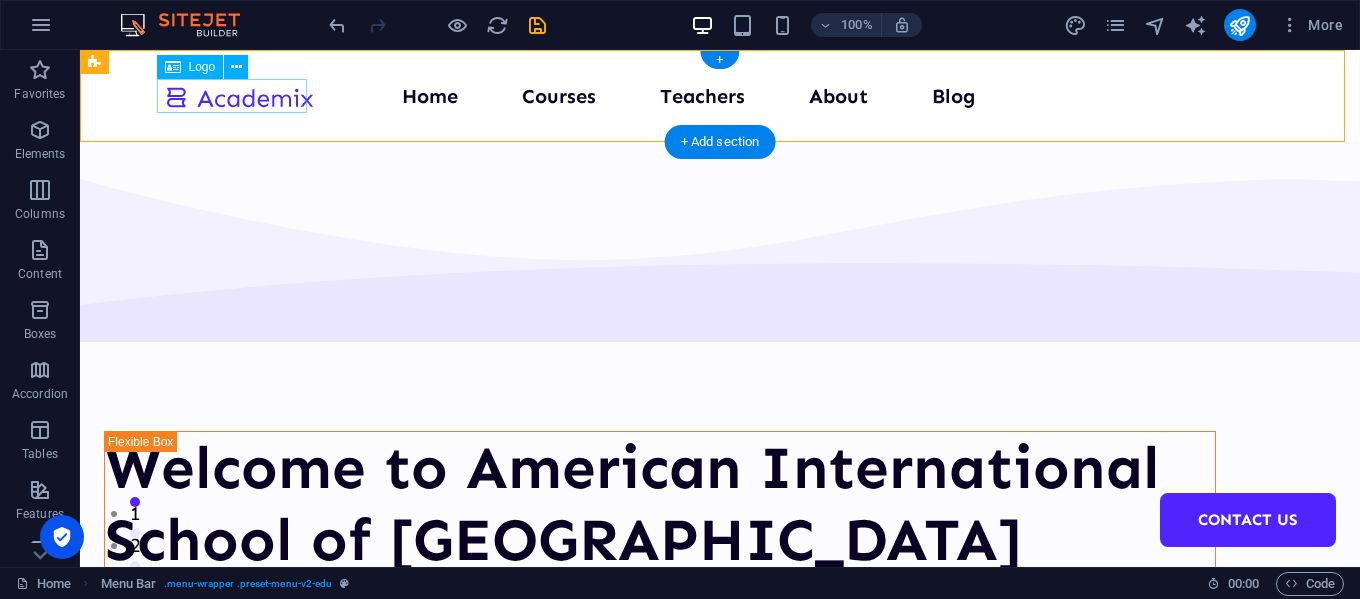 click at bounding box center (239, 96) 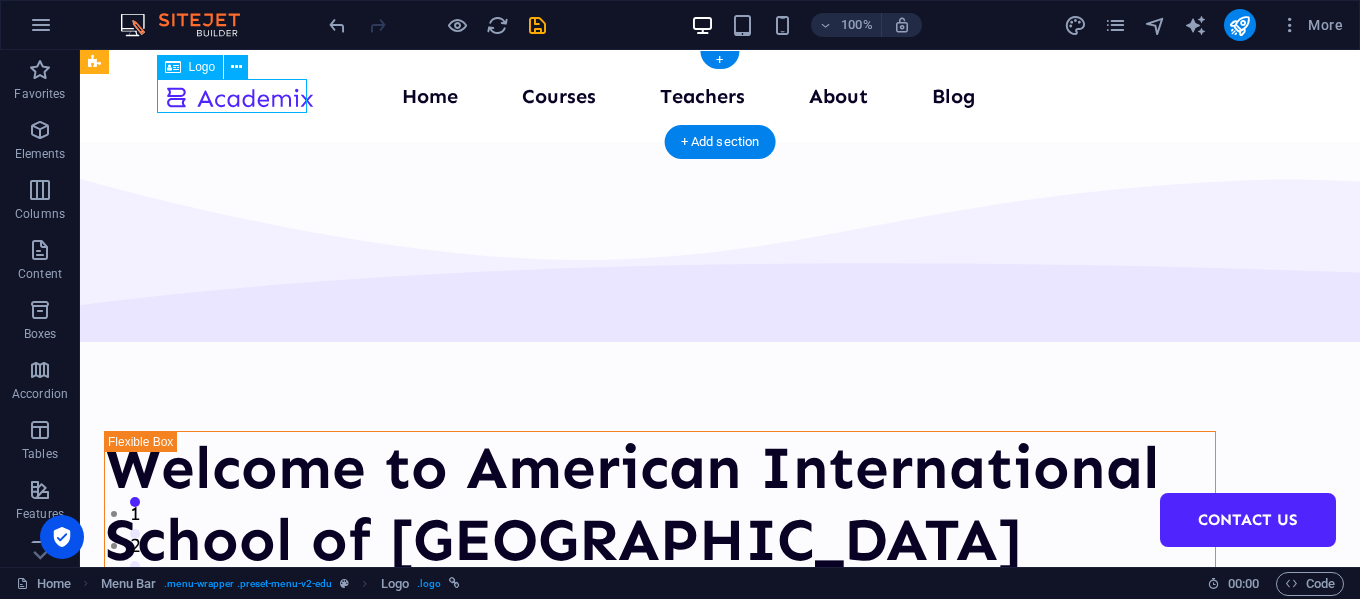 click at bounding box center (239, 96) 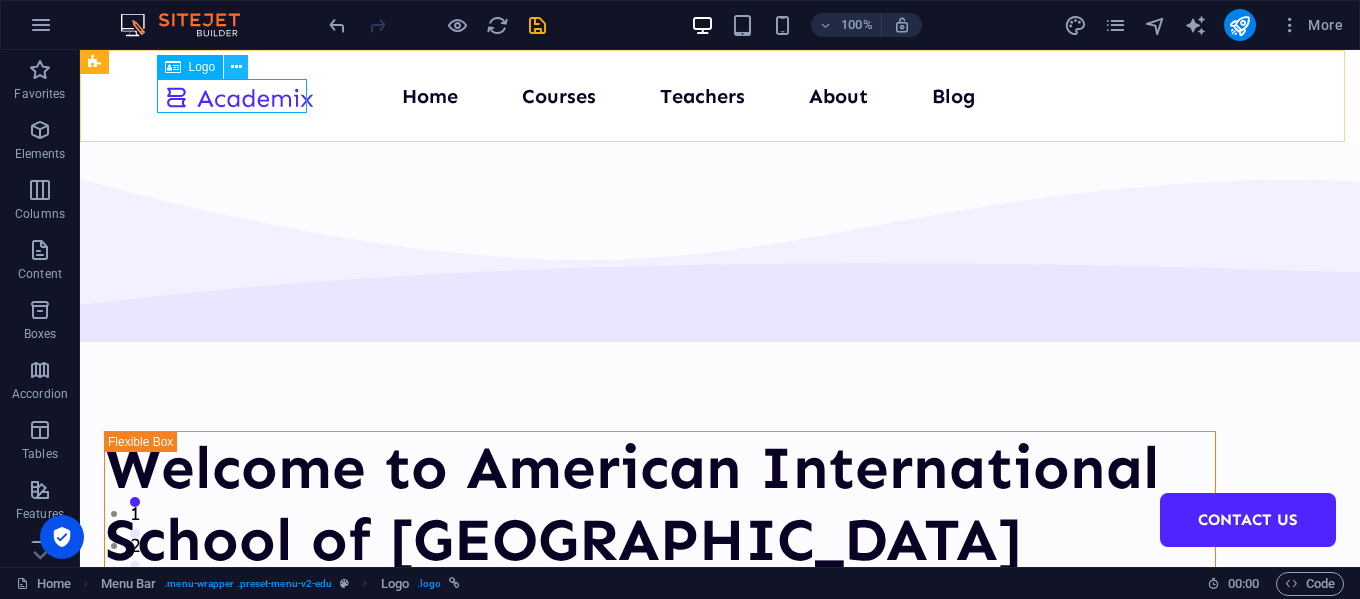 click at bounding box center [236, 67] 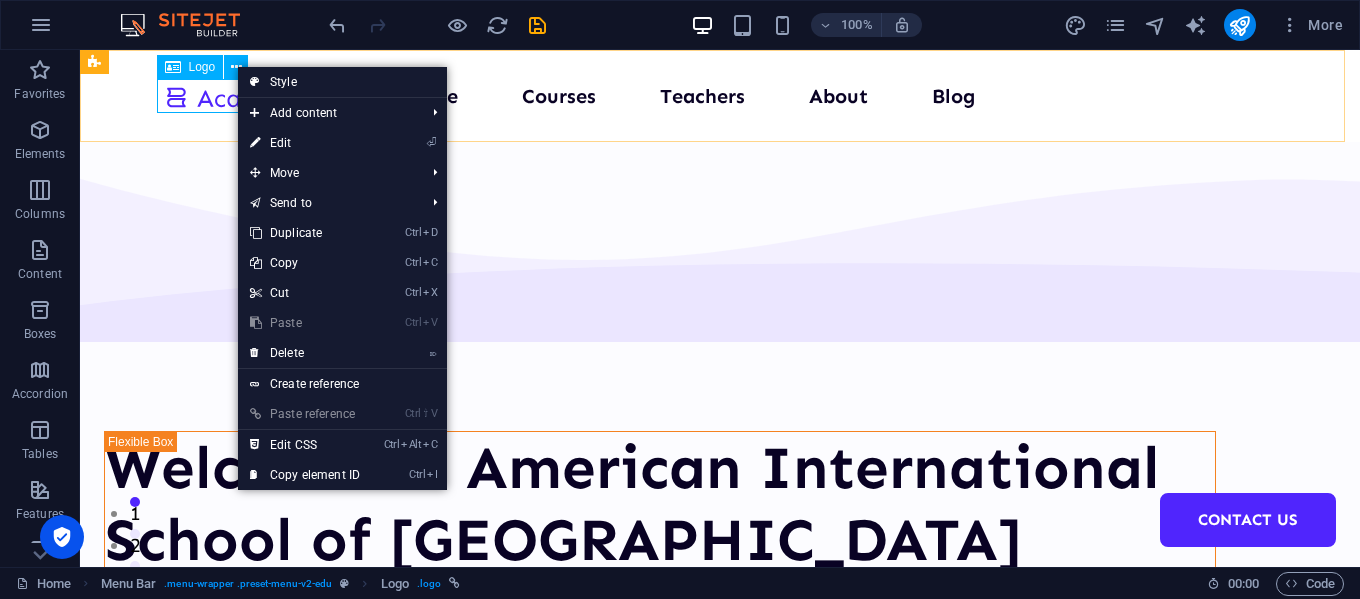 click on "Logo" at bounding box center (202, 67) 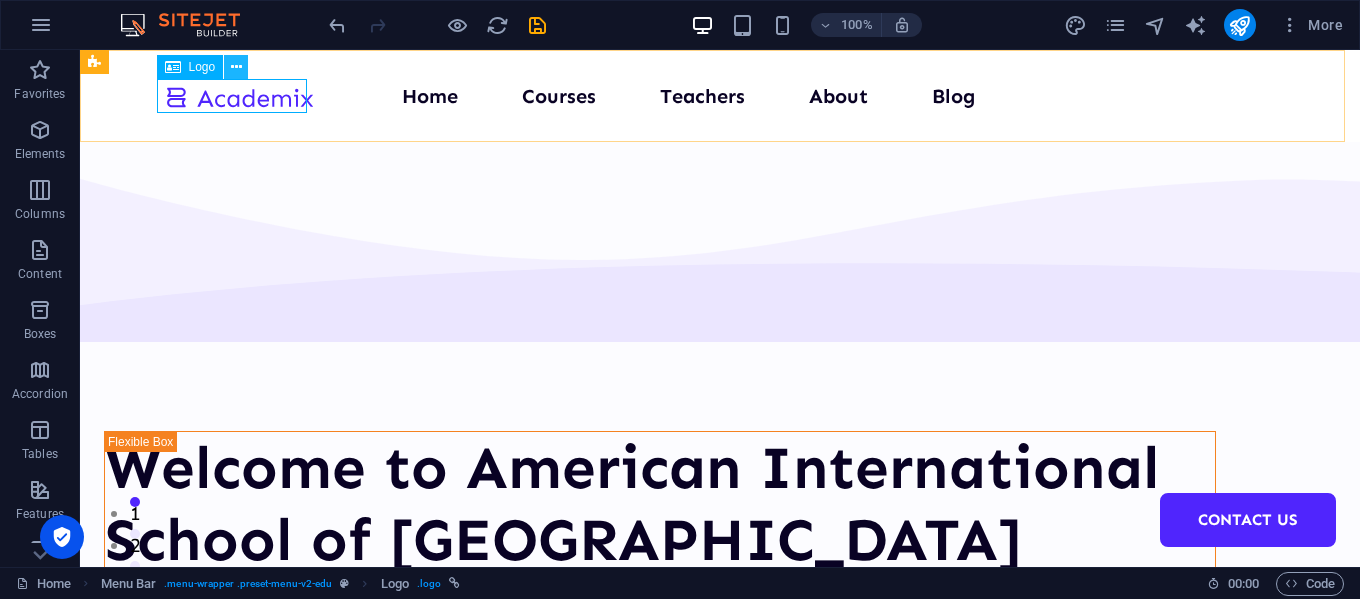 click at bounding box center [236, 67] 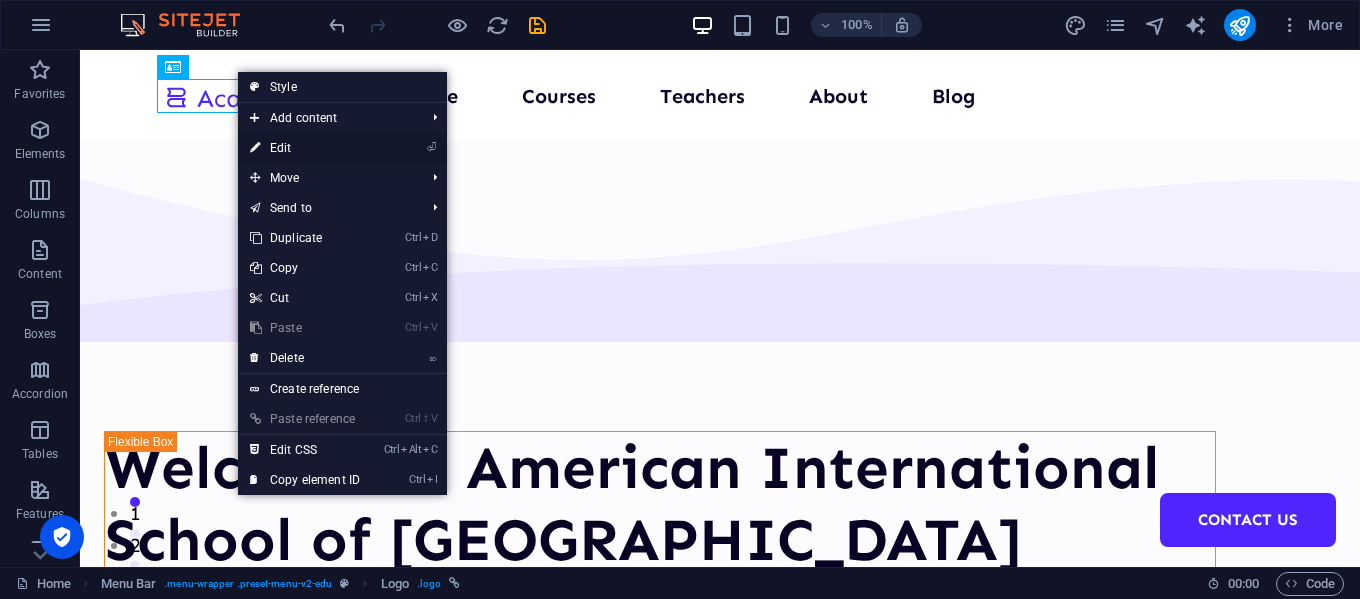 click on "⏎  Edit" at bounding box center [305, 148] 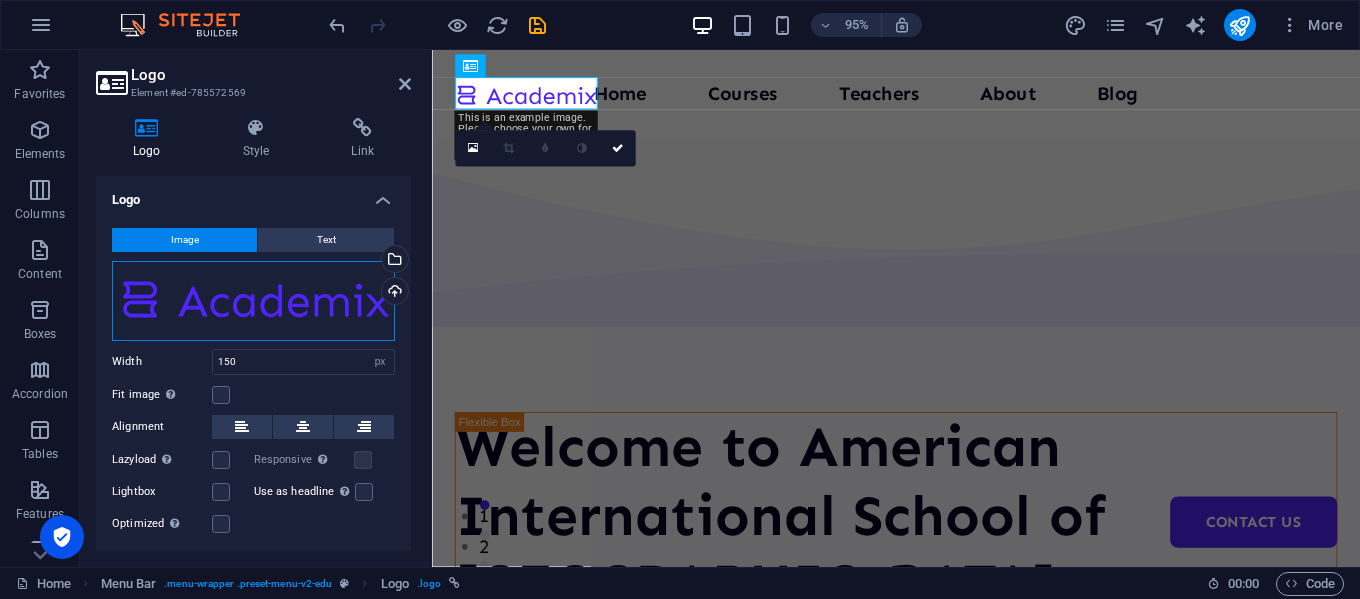click on "Drag files here, click to choose files or select files from Files or our free stock photos & videos" at bounding box center (253, 301) 